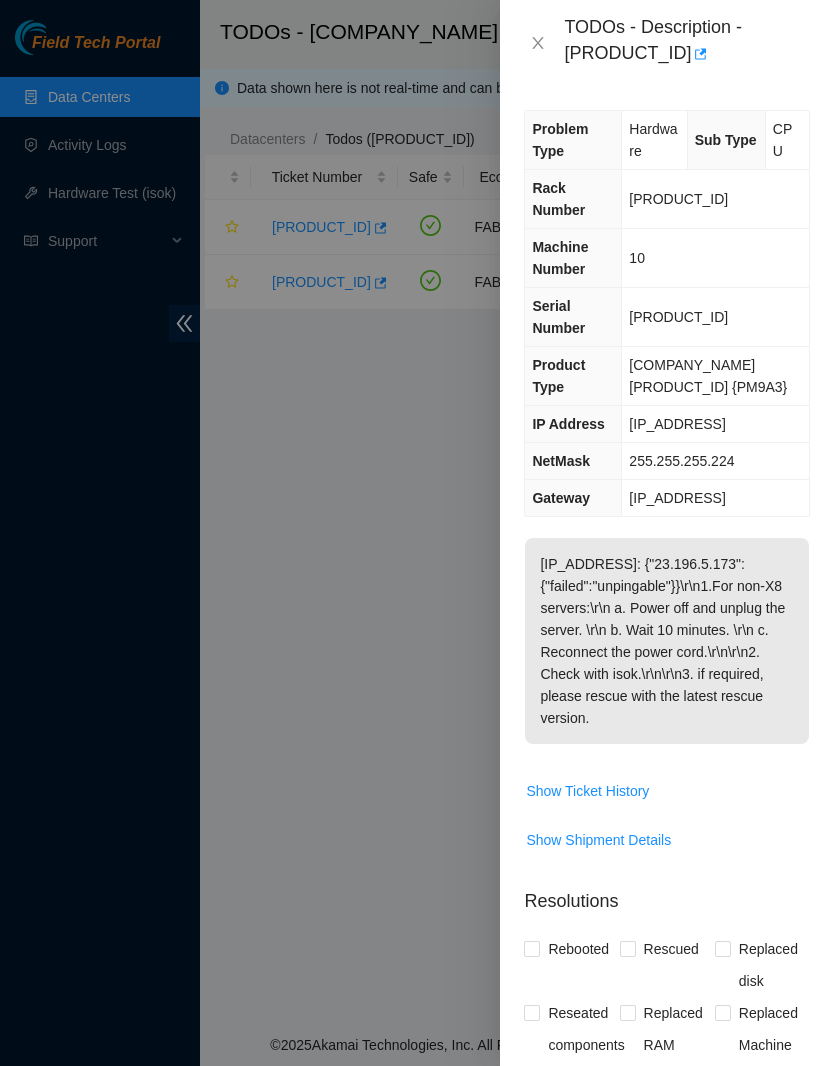 scroll, scrollTop: 0, scrollLeft: 0, axis: both 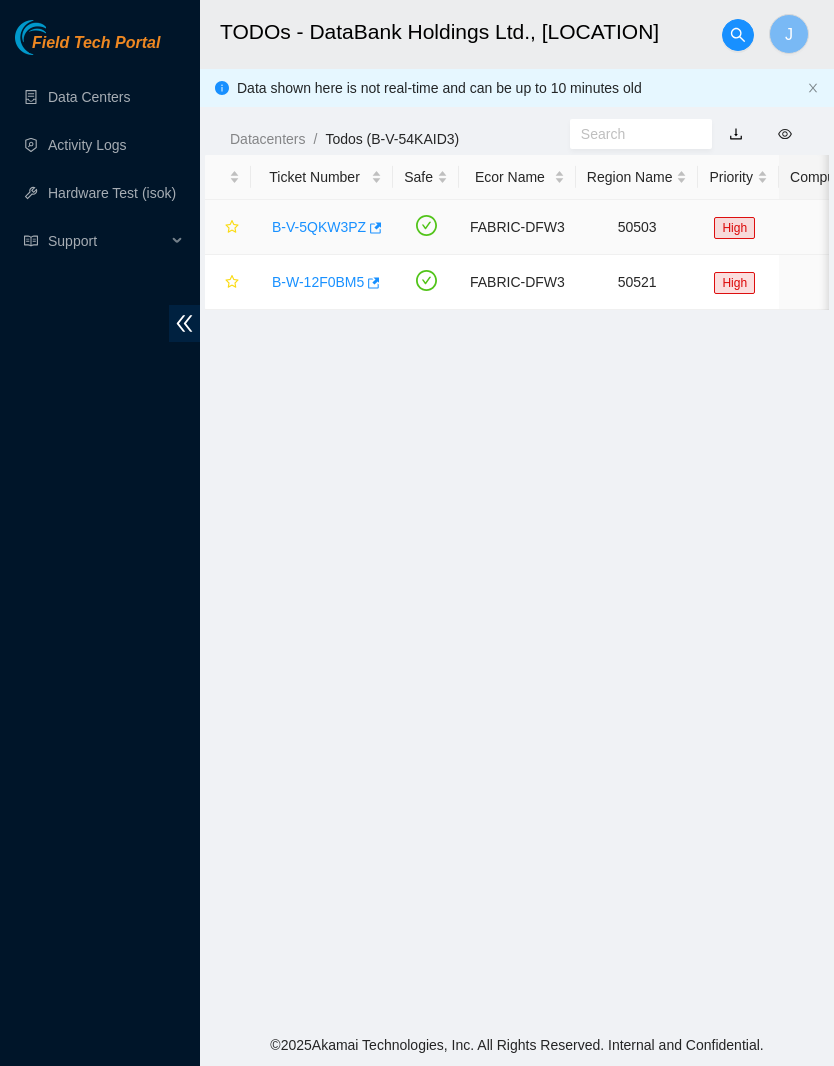 click on "B-V-5QKW3PZ" at bounding box center [319, 227] 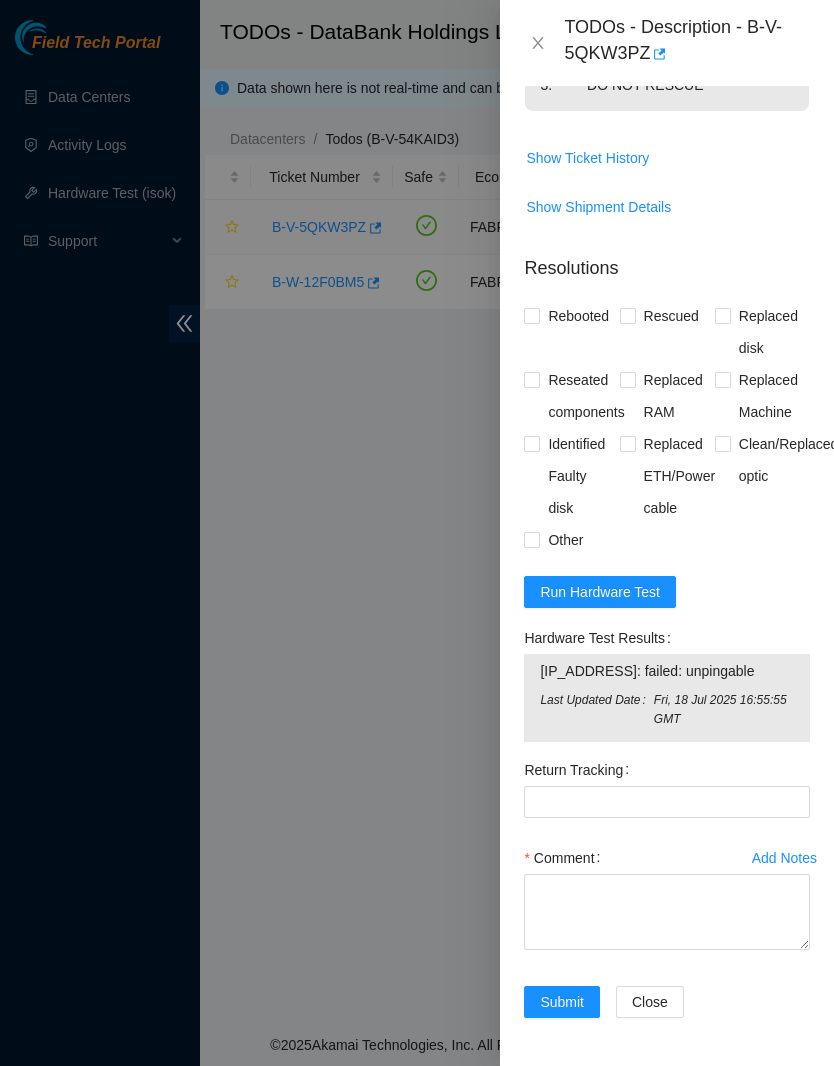 scroll, scrollTop: 544, scrollLeft: -1, axis: both 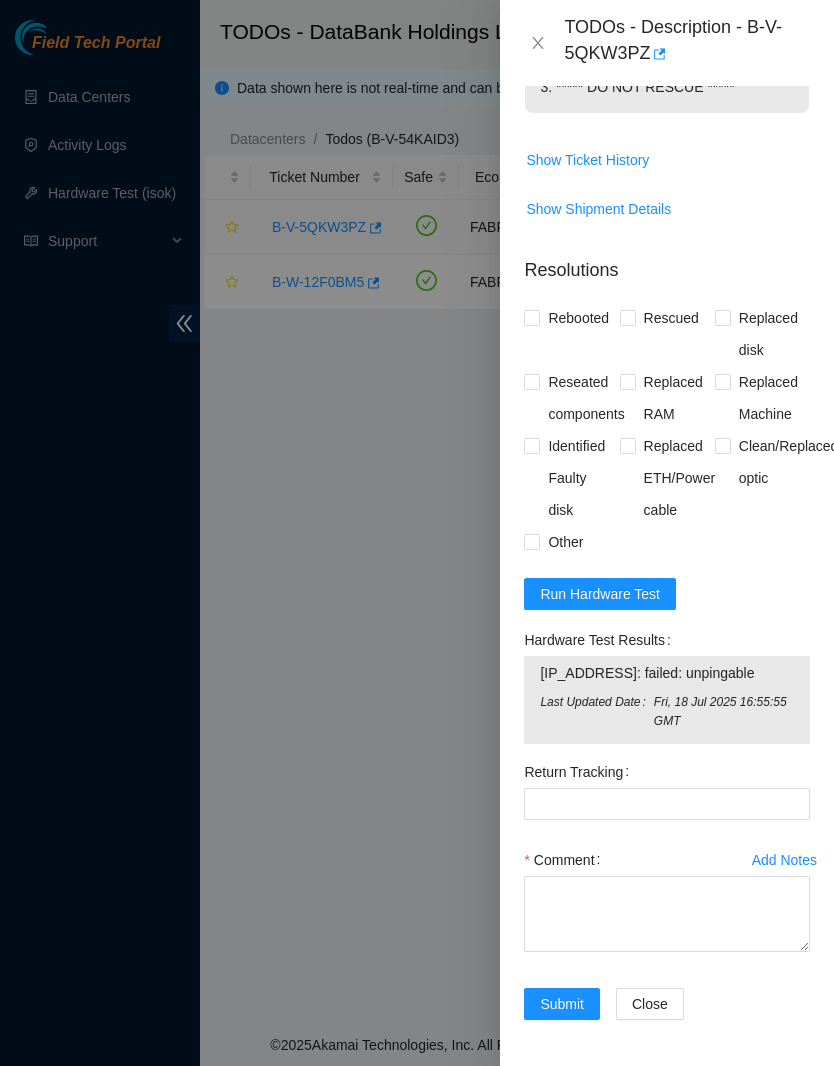 click on "Run Hardware Test" at bounding box center (600, 594) 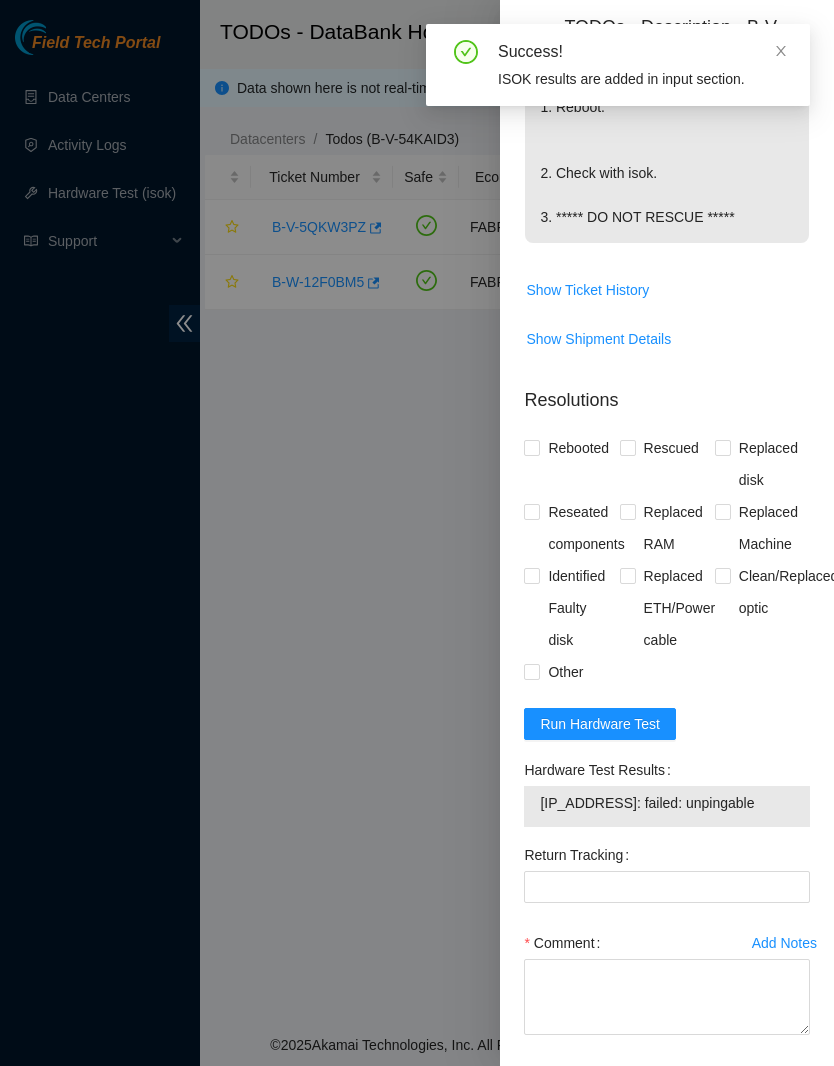 click on "Run Hardware Test" at bounding box center [600, 724] 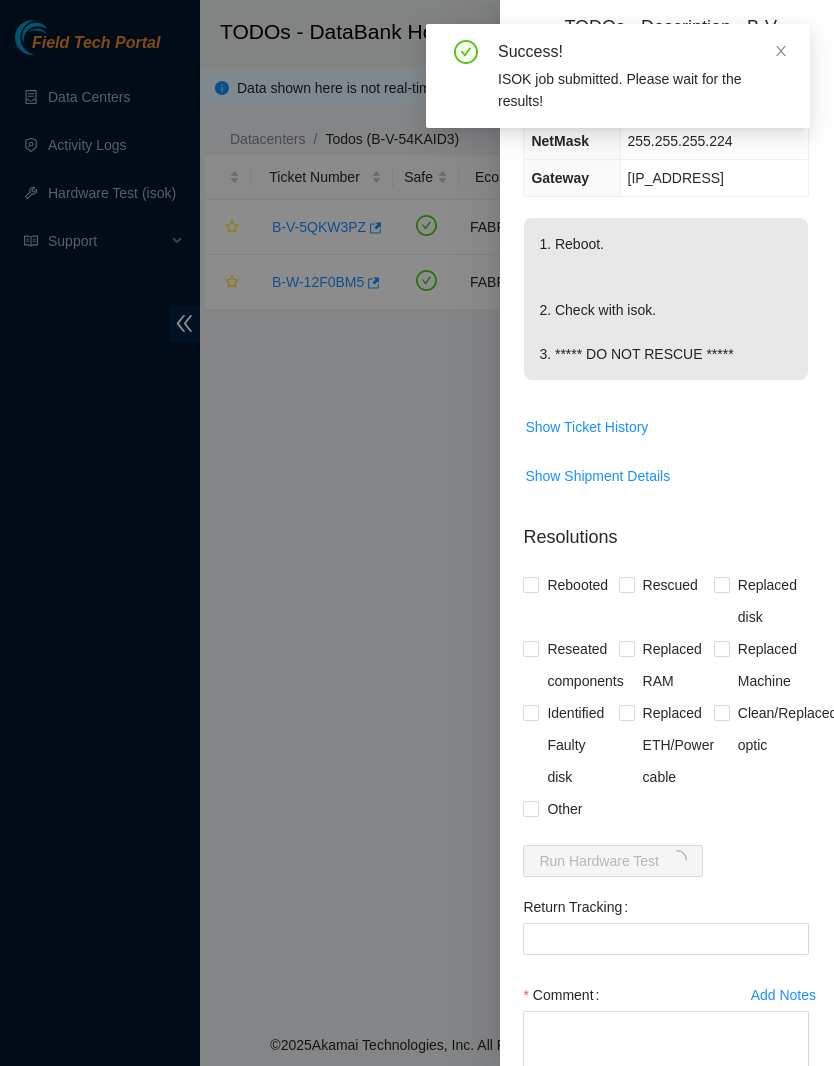 scroll, scrollTop: 240, scrollLeft: 1, axis: both 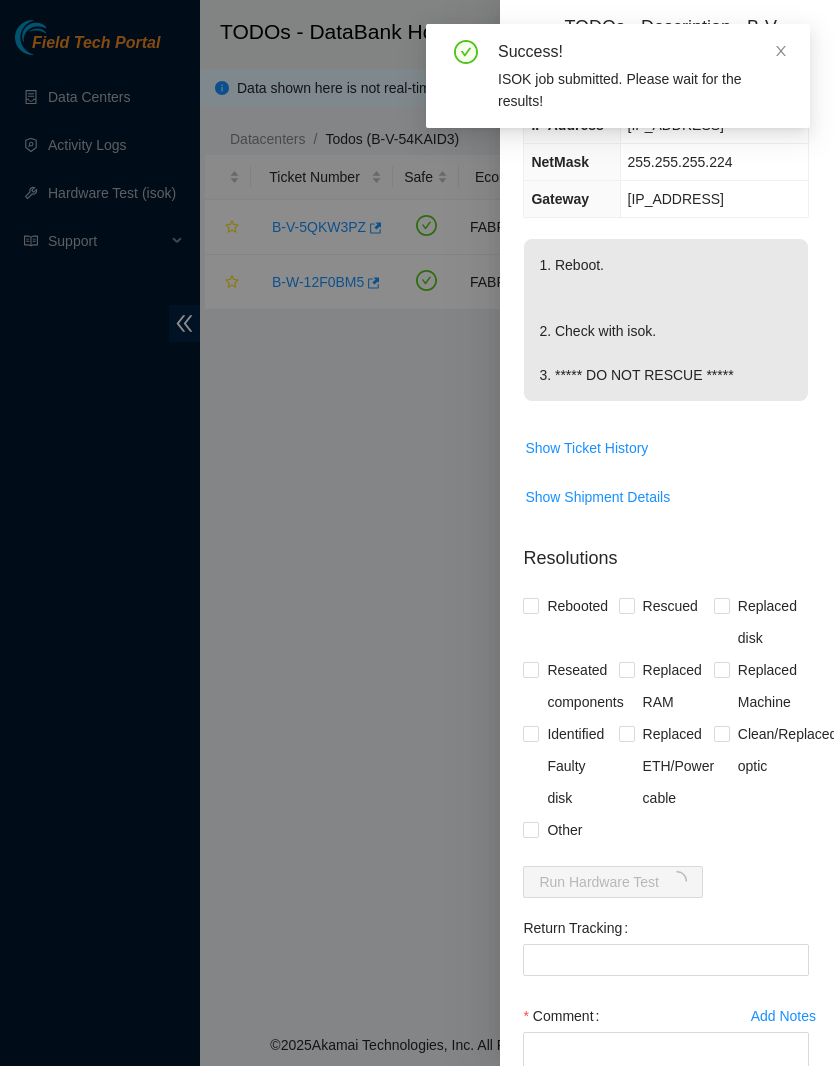 click on "Rebooted" at bounding box center (577, 606) 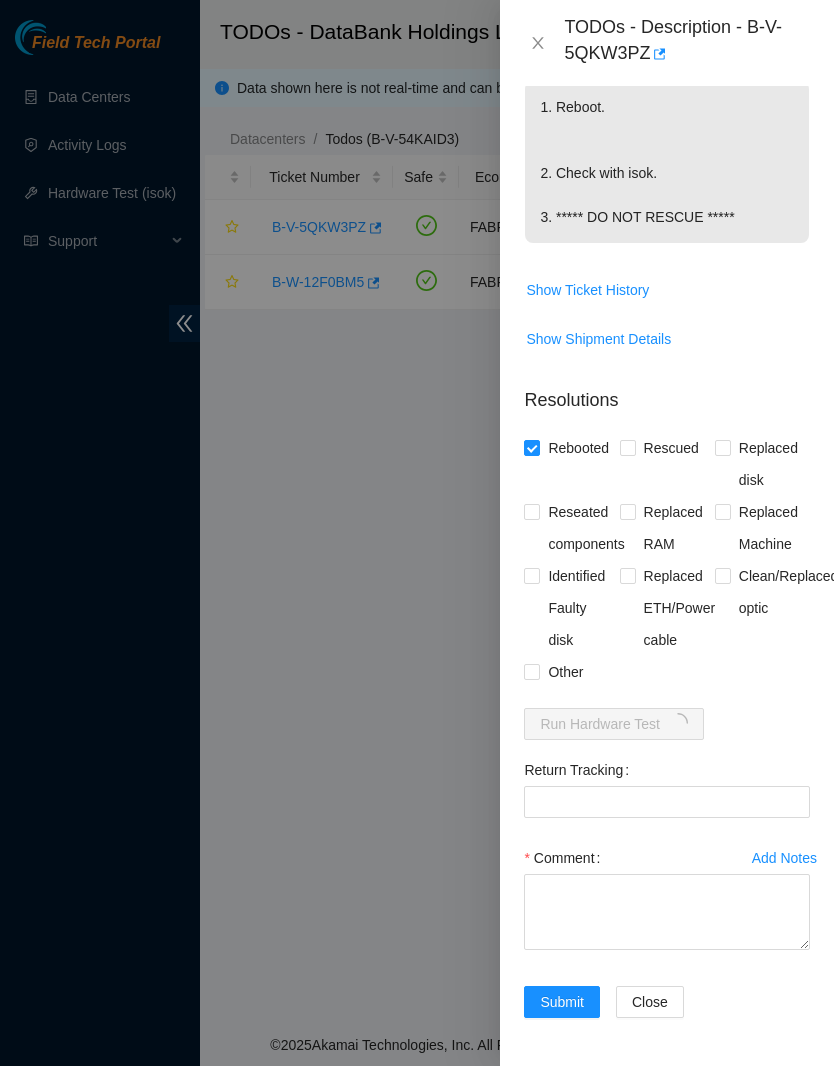 scroll, scrollTop: 398, scrollLeft: 0, axis: vertical 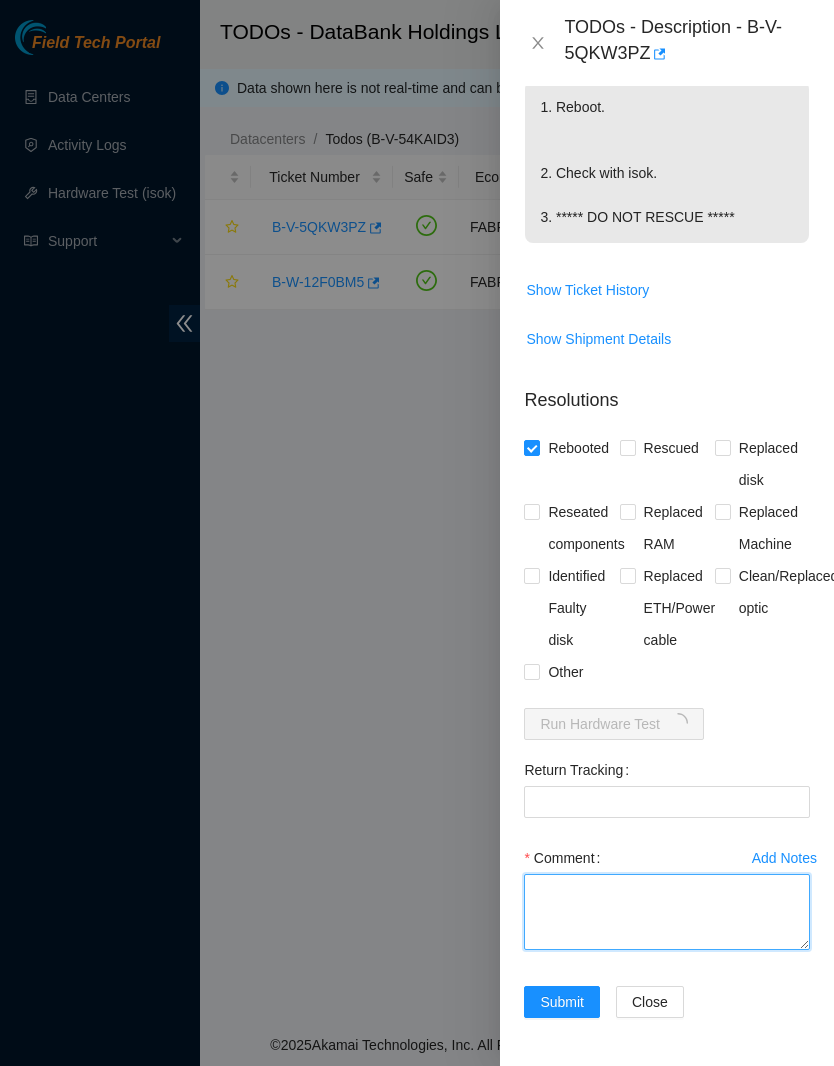click on "Comment" at bounding box center (667, 912) 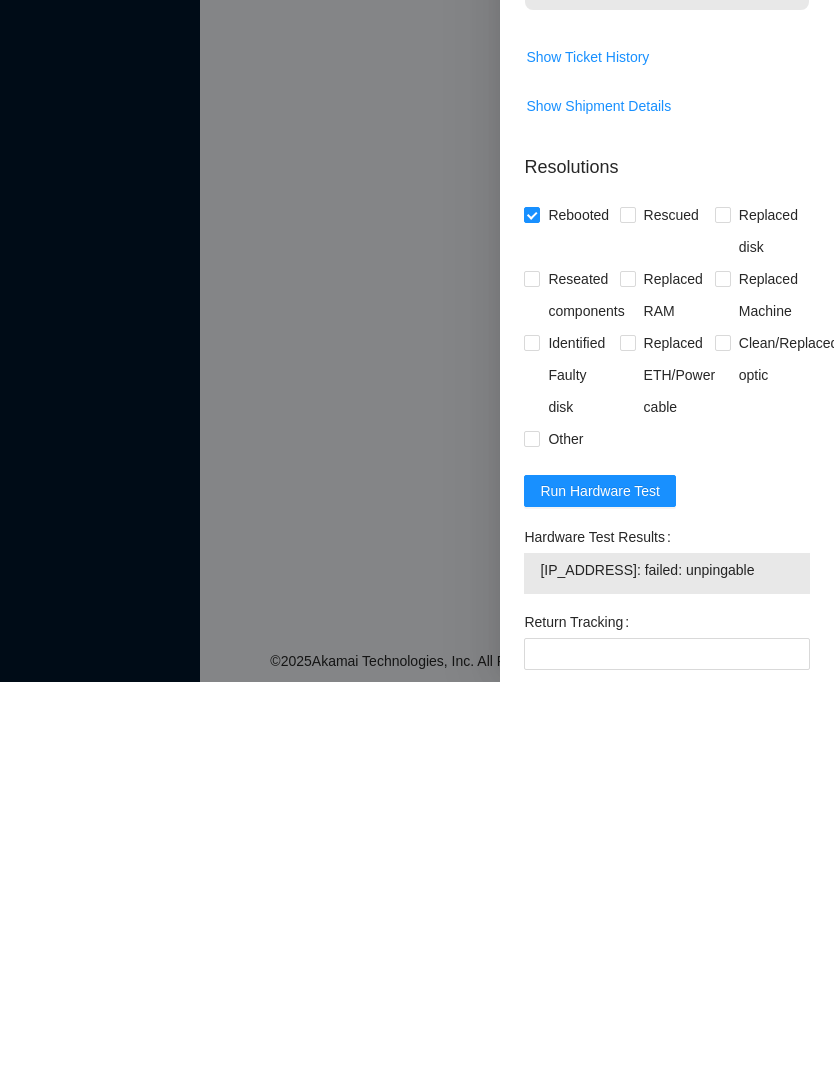 scroll, scrollTop: 245, scrollLeft: 0, axis: vertical 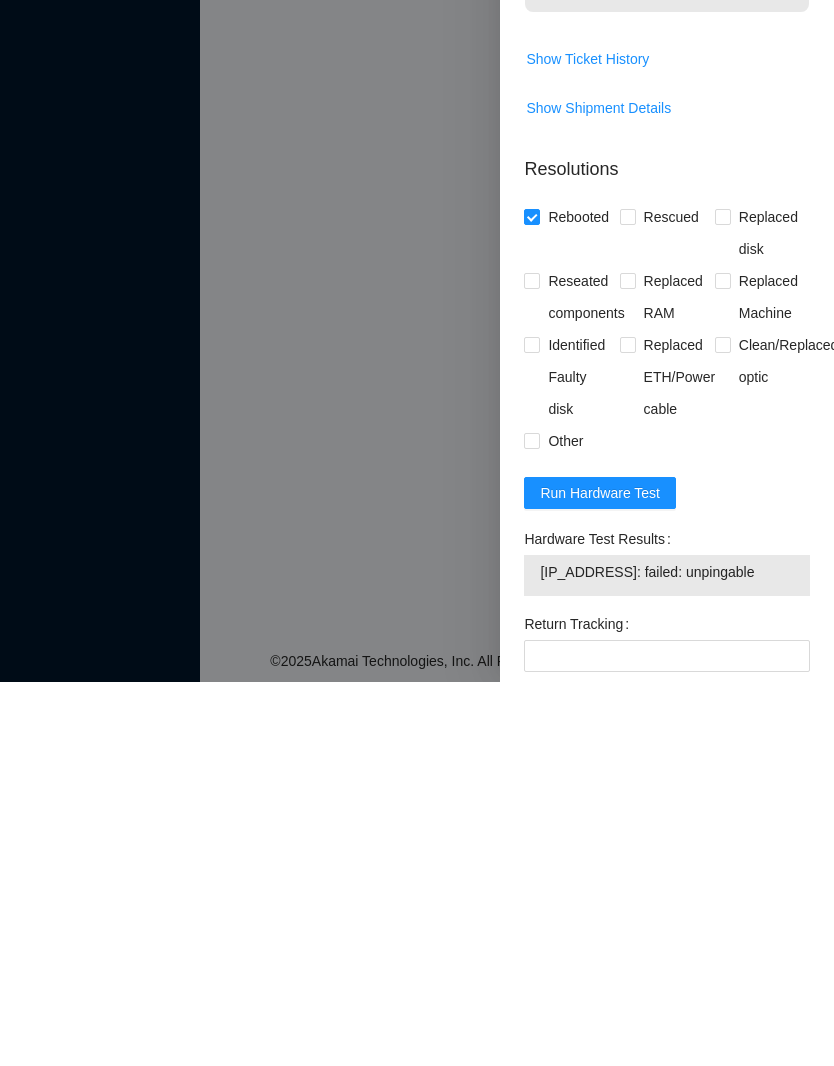 type on "rebooted, checked with isok and failed" 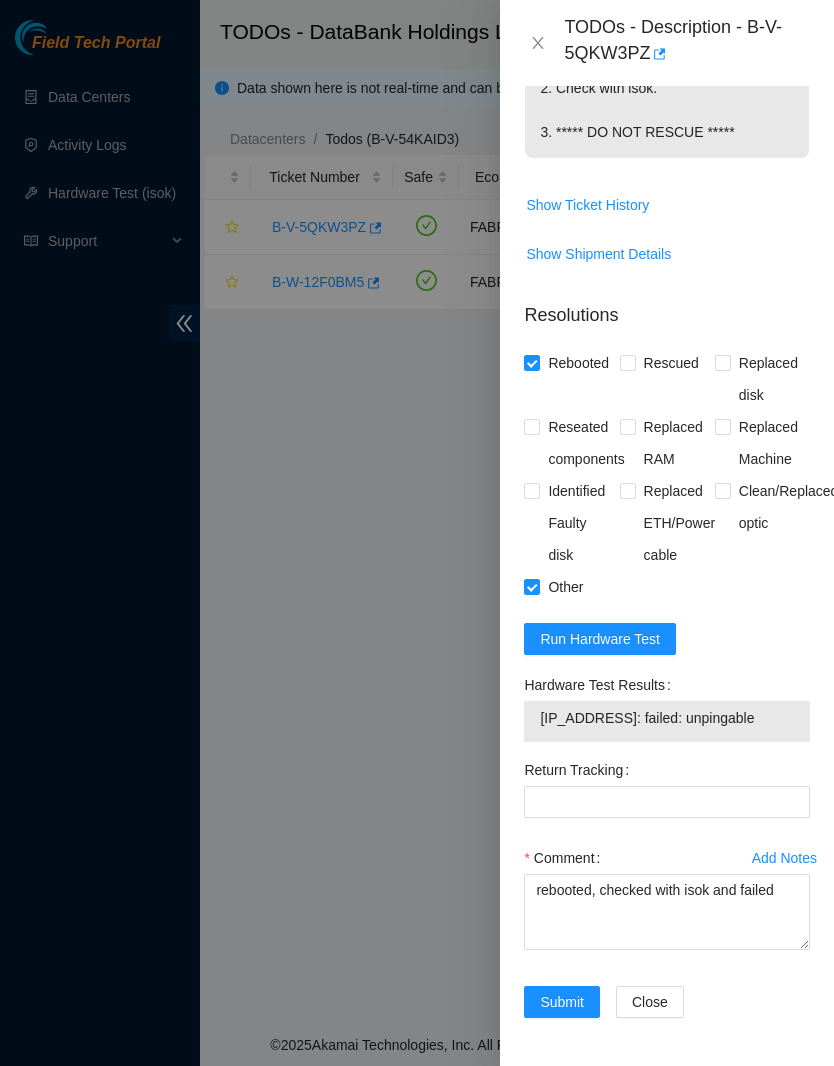 scroll, scrollTop: 483, scrollLeft: 0, axis: vertical 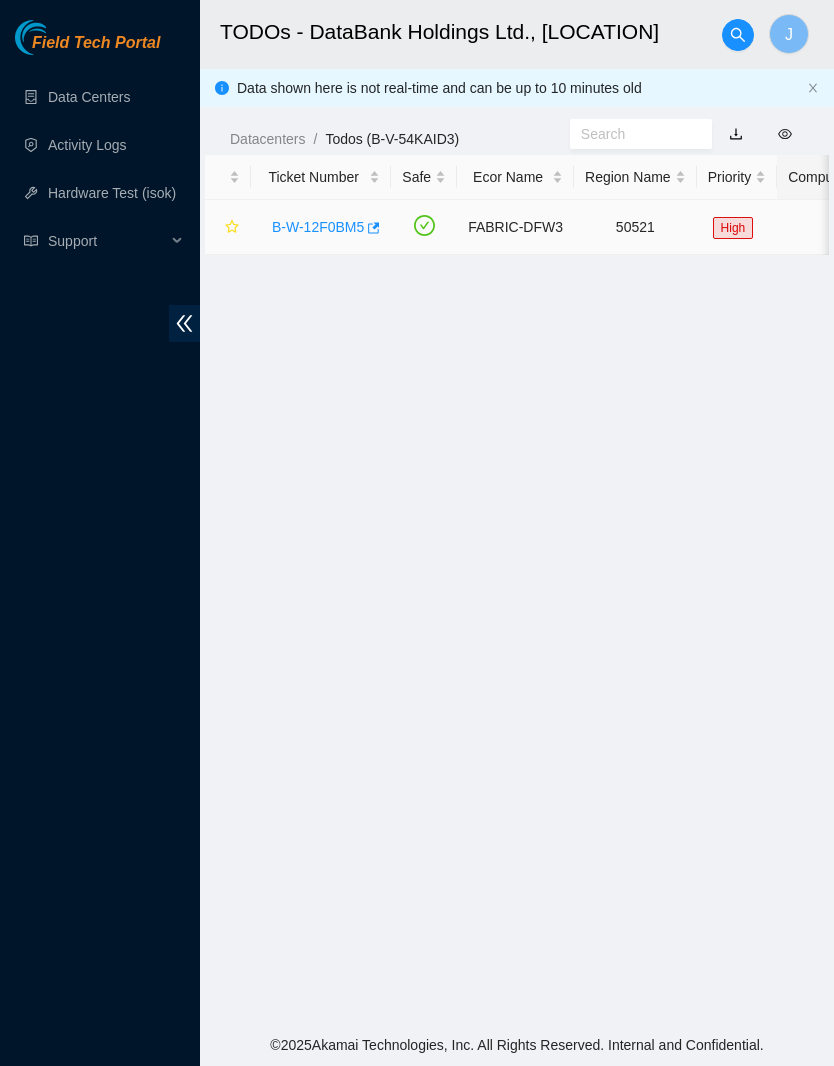 click on "B-W-12F0BM5" at bounding box center (318, 227) 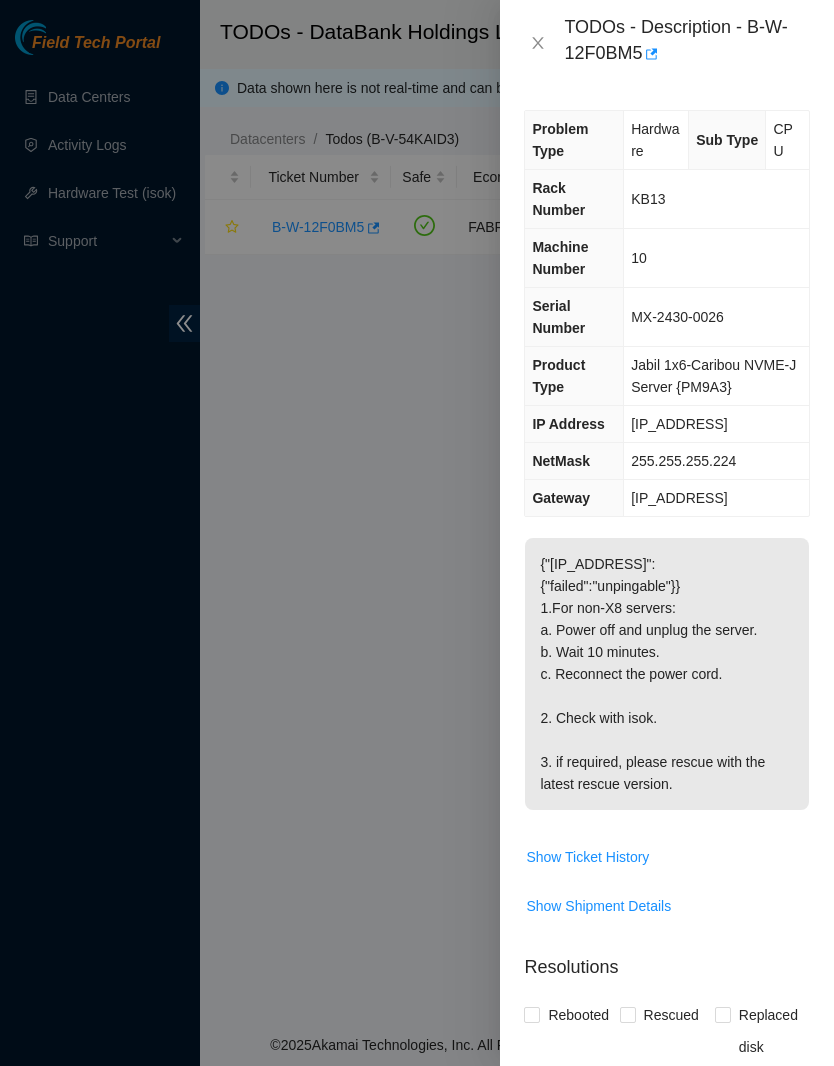 scroll, scrollTop: 0, scrollLeft: 0, axis: both 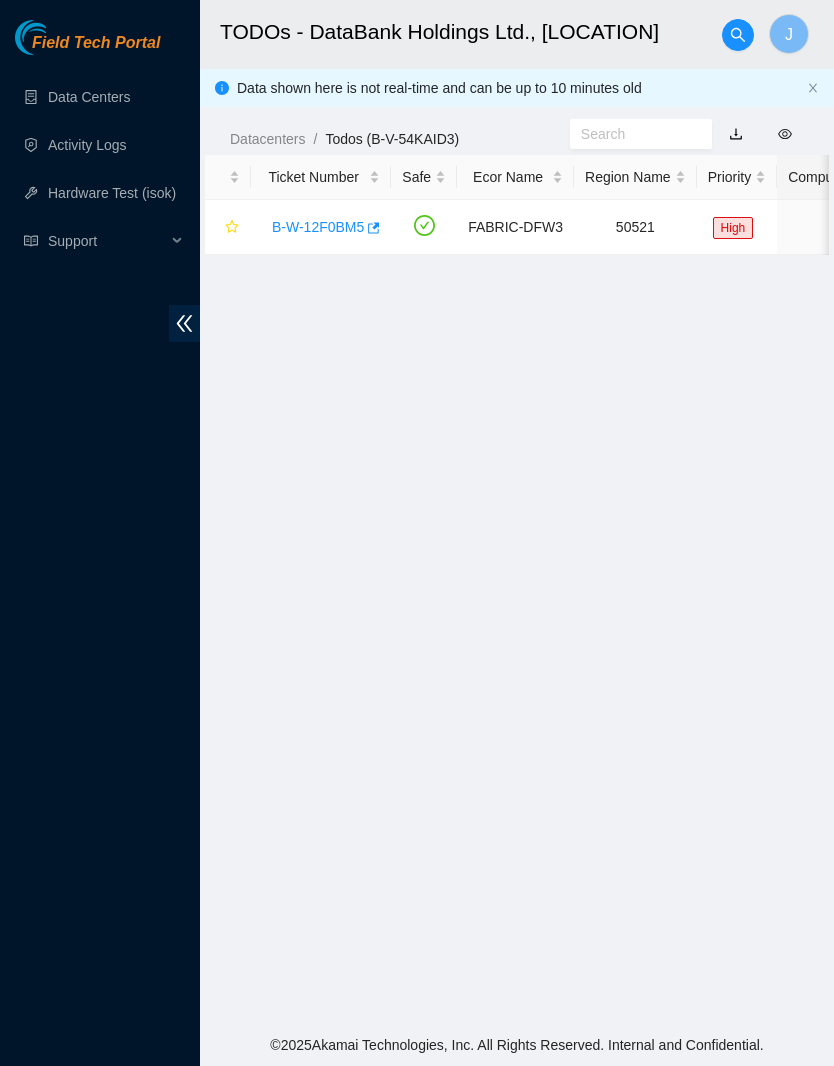 click on "B-W-12F0BM5" at bounding box center (318, 227) 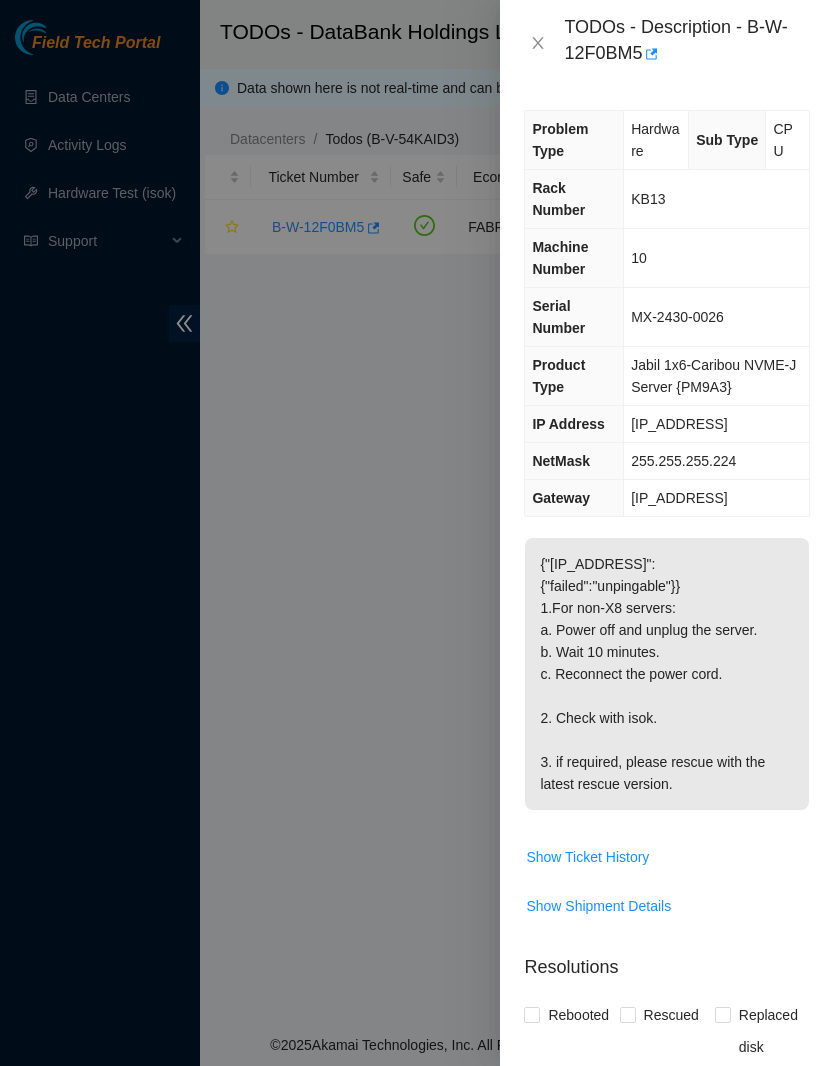 click on "Show Ticket History" at bounding box center [587, 857] 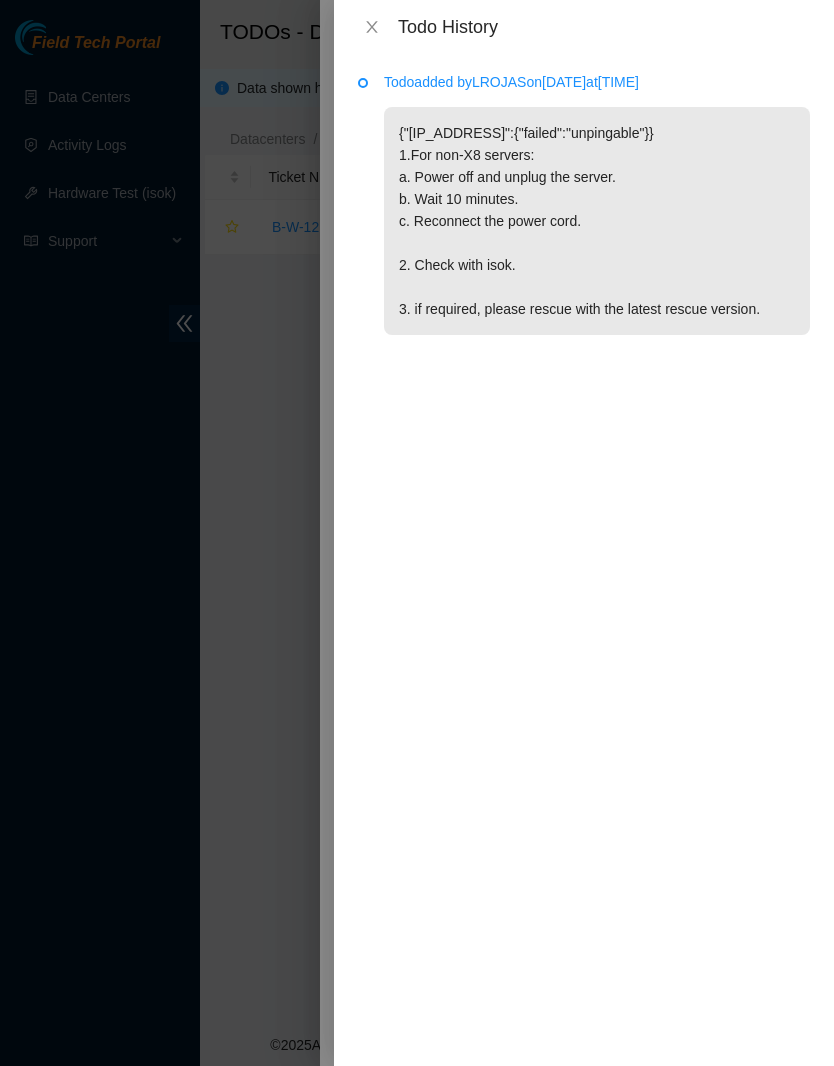 click 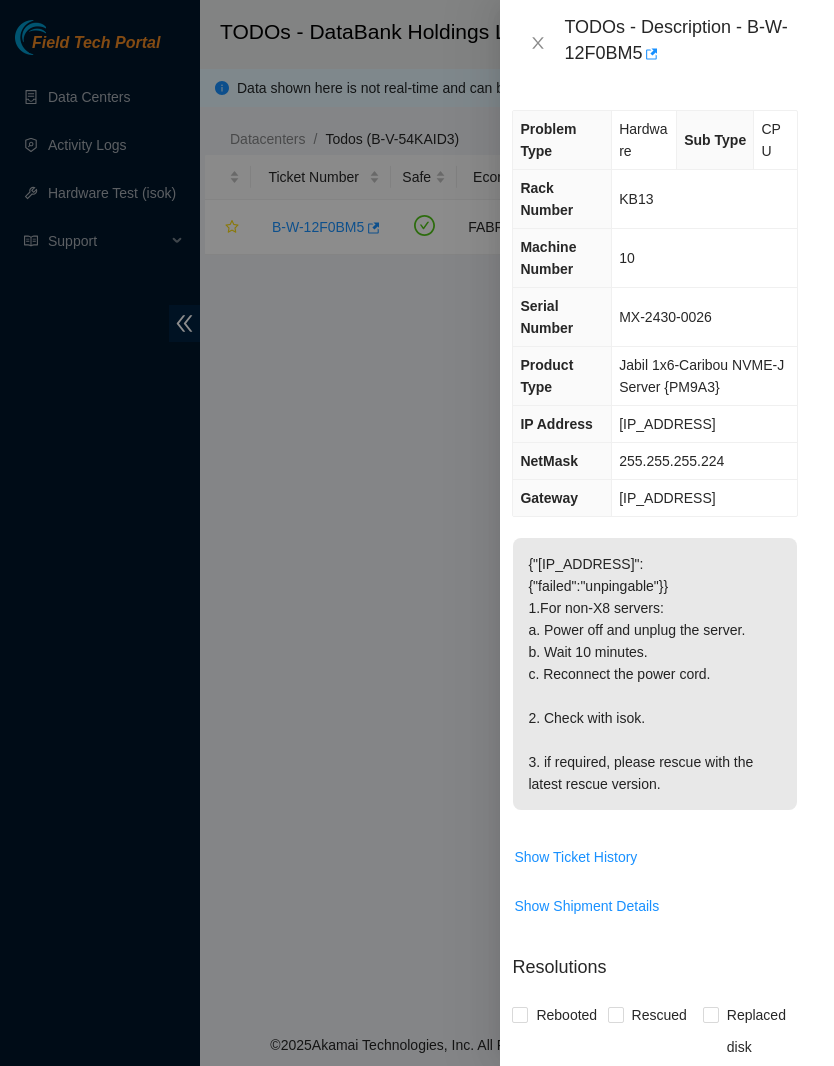 scroll, scrollTop: 0, scrollLeft: 18, axis: horizontal 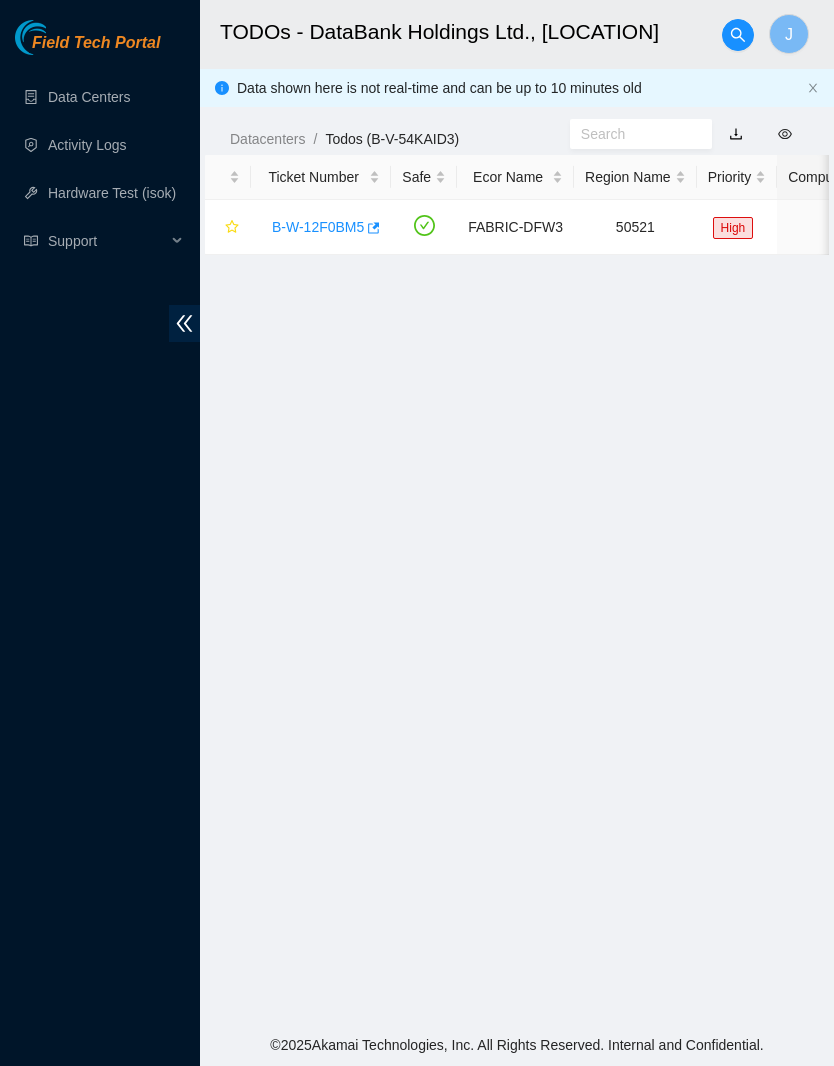 click at bounding box center (372, 228) 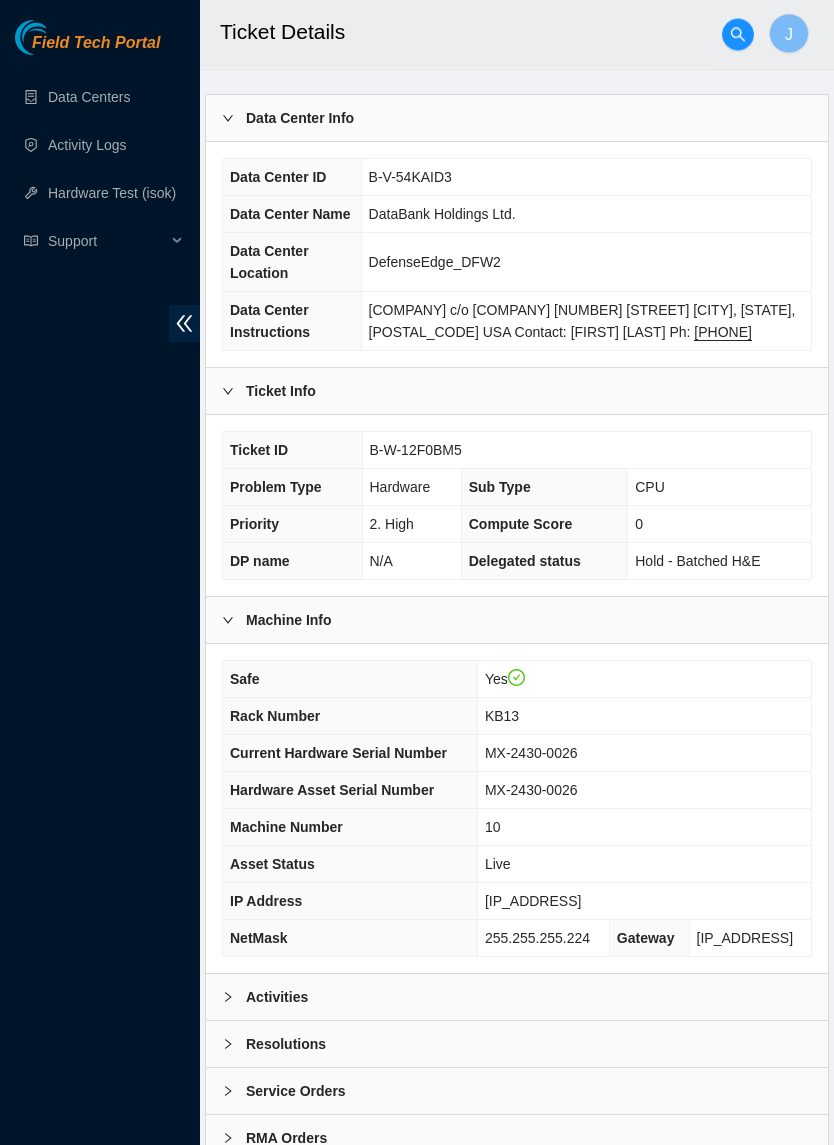 scroll, scrollTop: 216, scrollLeft: 0, axis: vertical 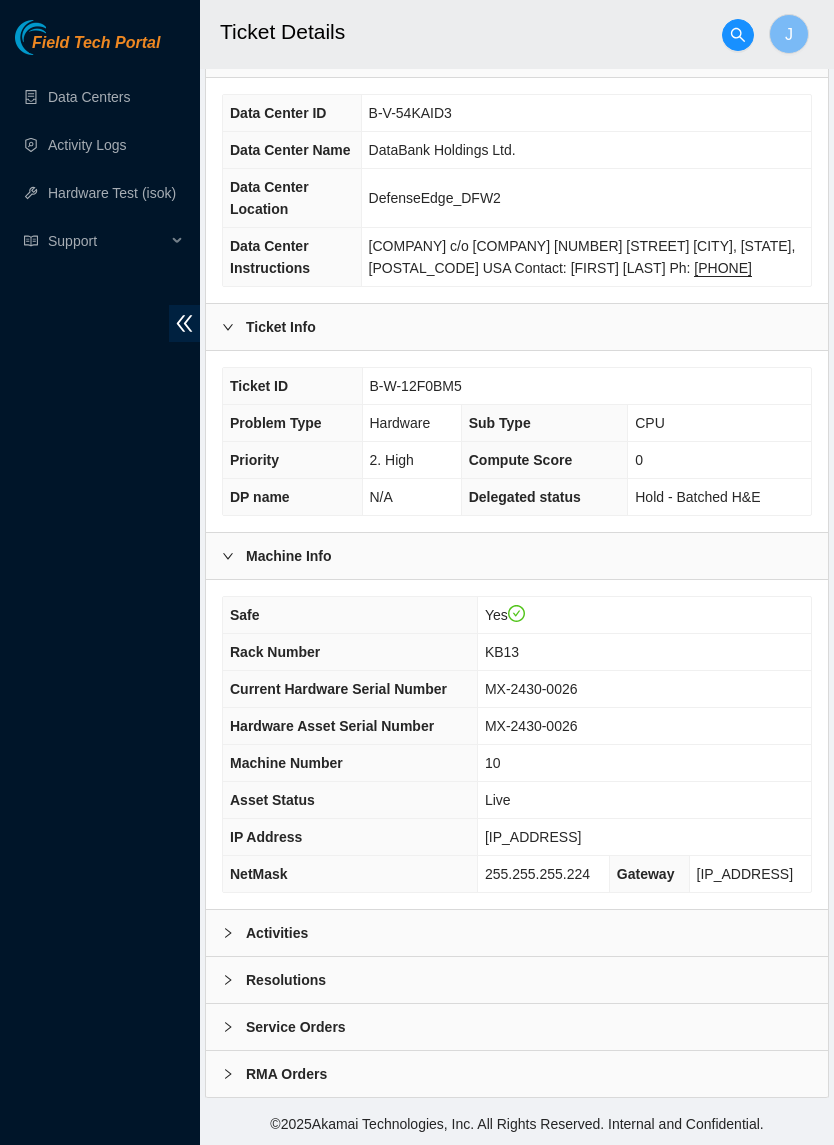 click on "Activities" at bounding box center (517, 933) 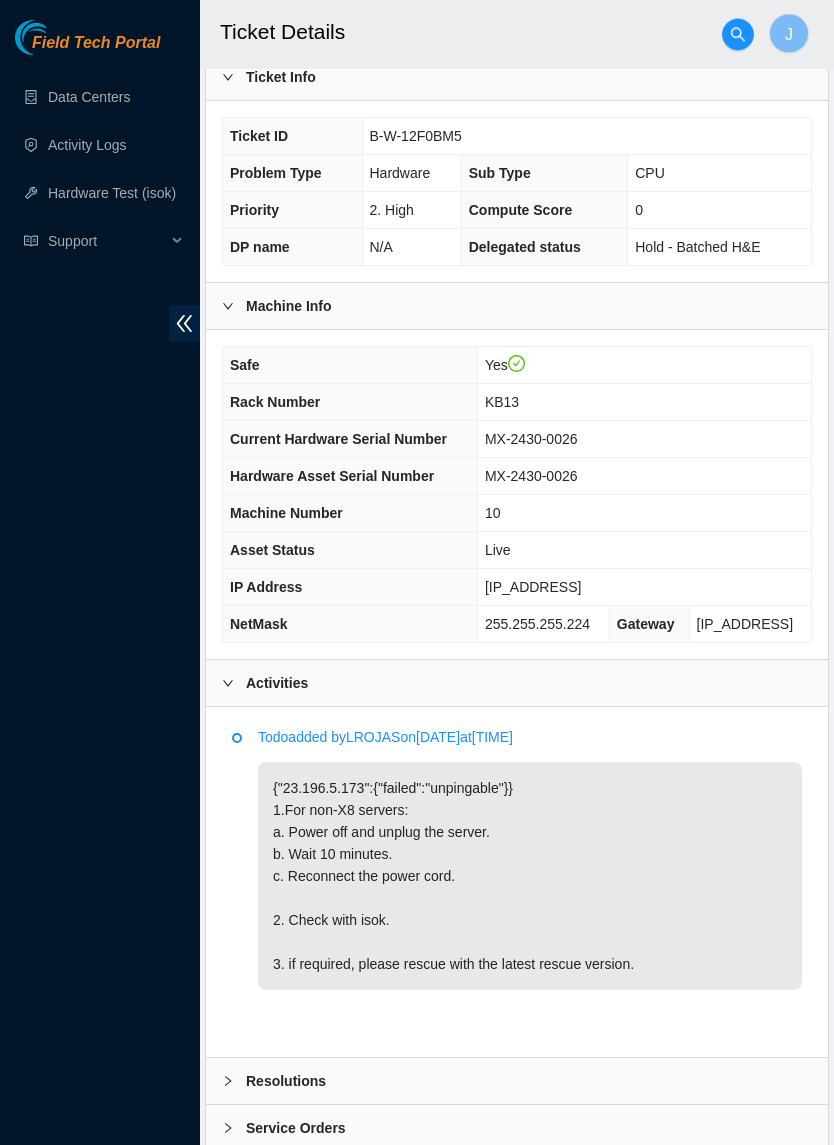 scroll, scrollTop: 567, scrollLeft: 0, axis: vertical 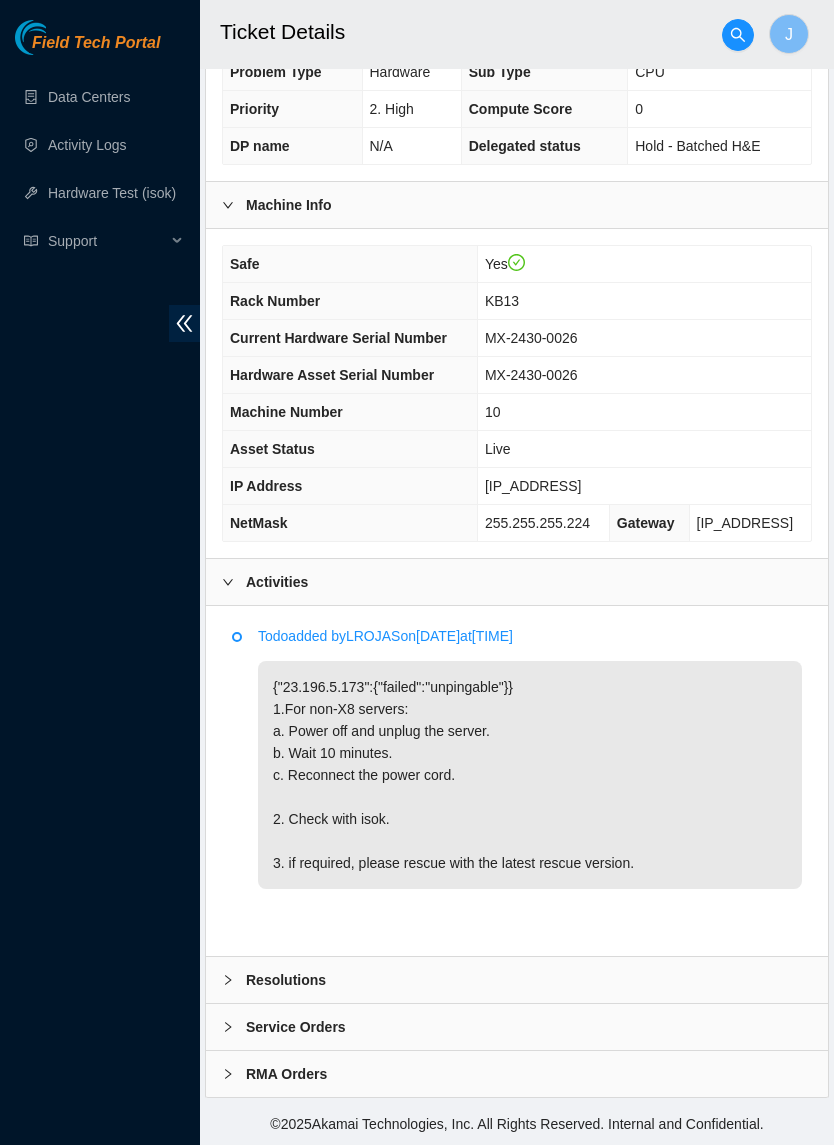 click on "Resolutions" at bounding box center [517, 980] 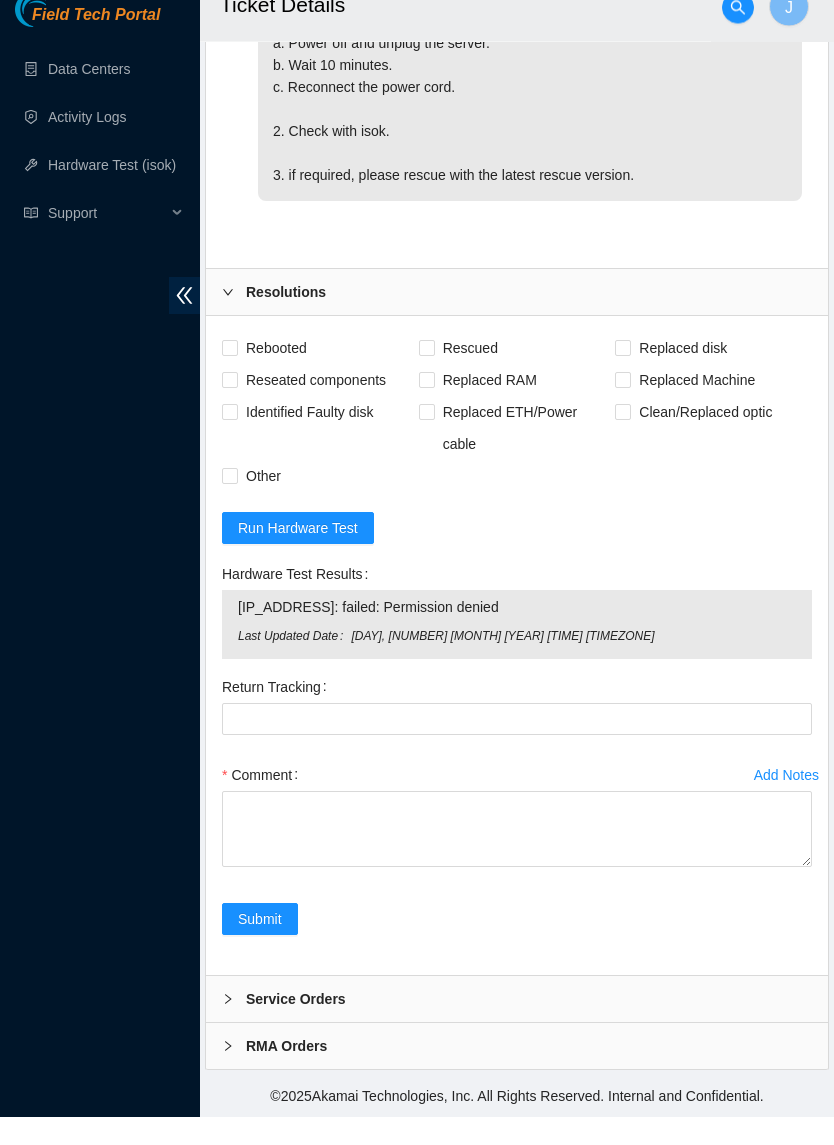 click on "Run Hardware Test" at bounding box center [298, 556] 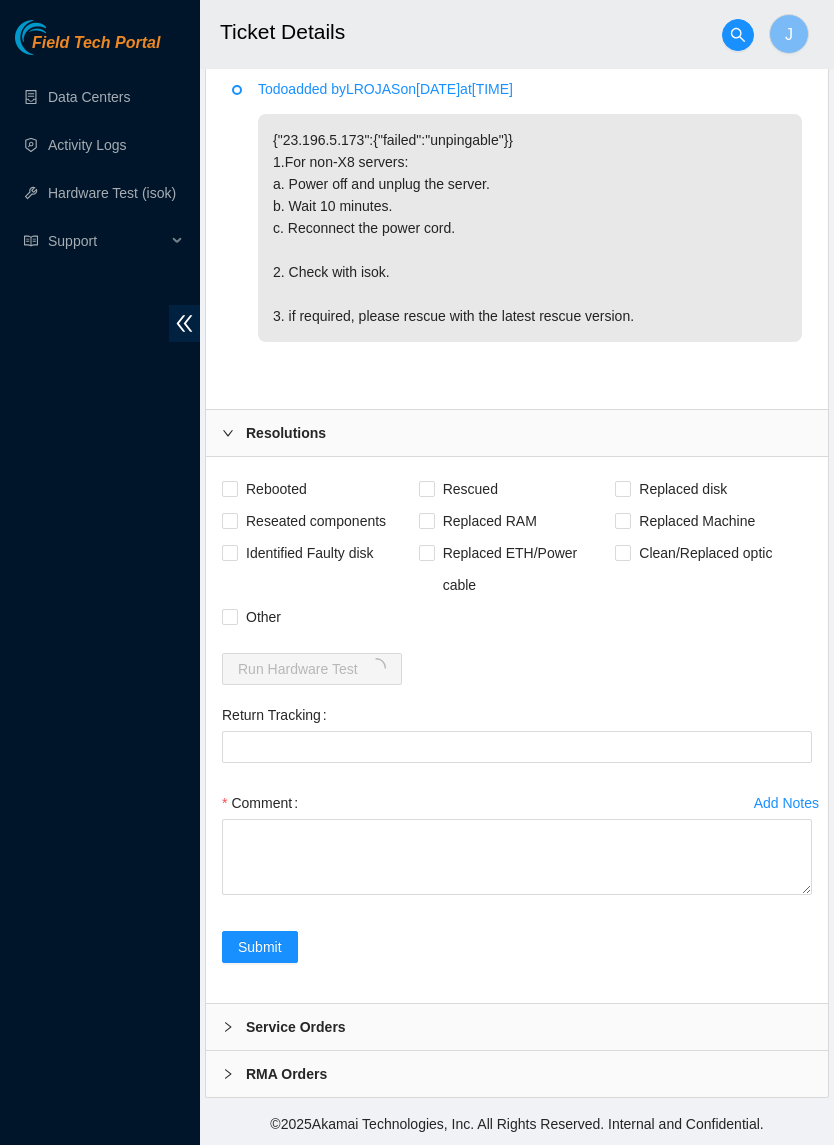 scroll, scrollTop: 1117, scrollLeft: 0, axis: vertical 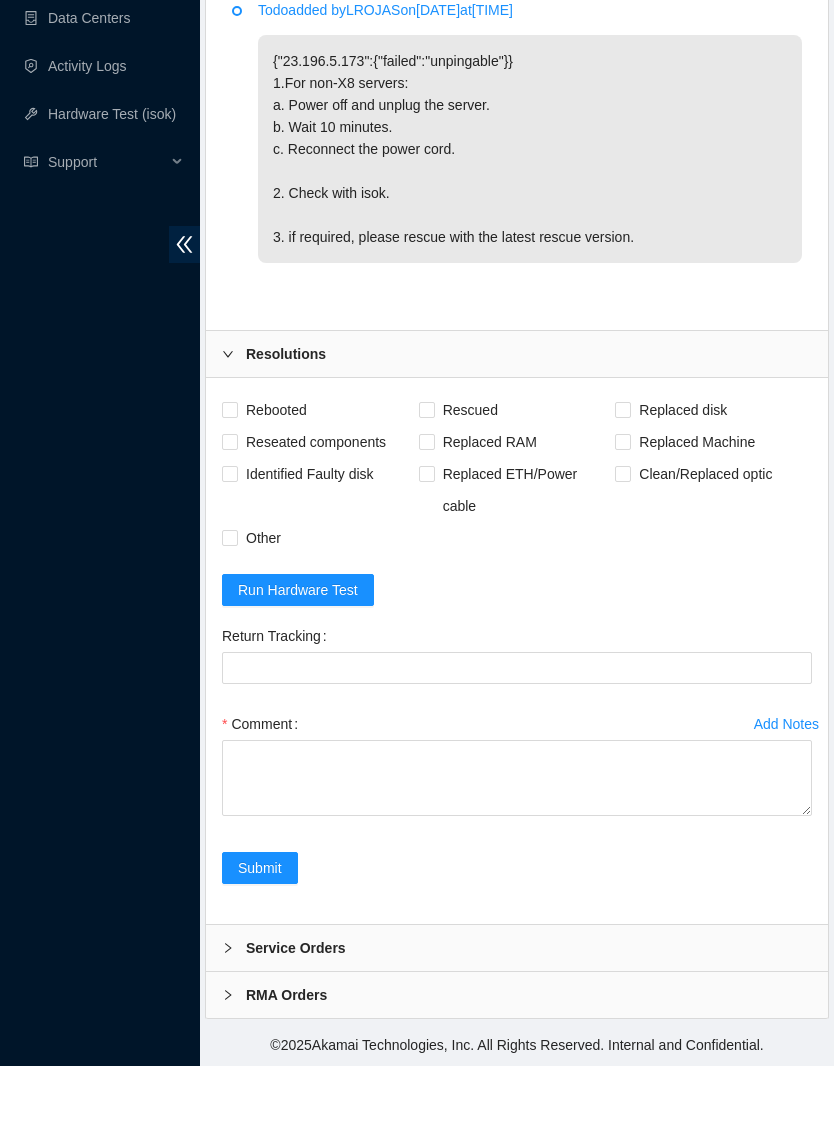 click on "Run Hardware Test" at bounding box center [298, 669] 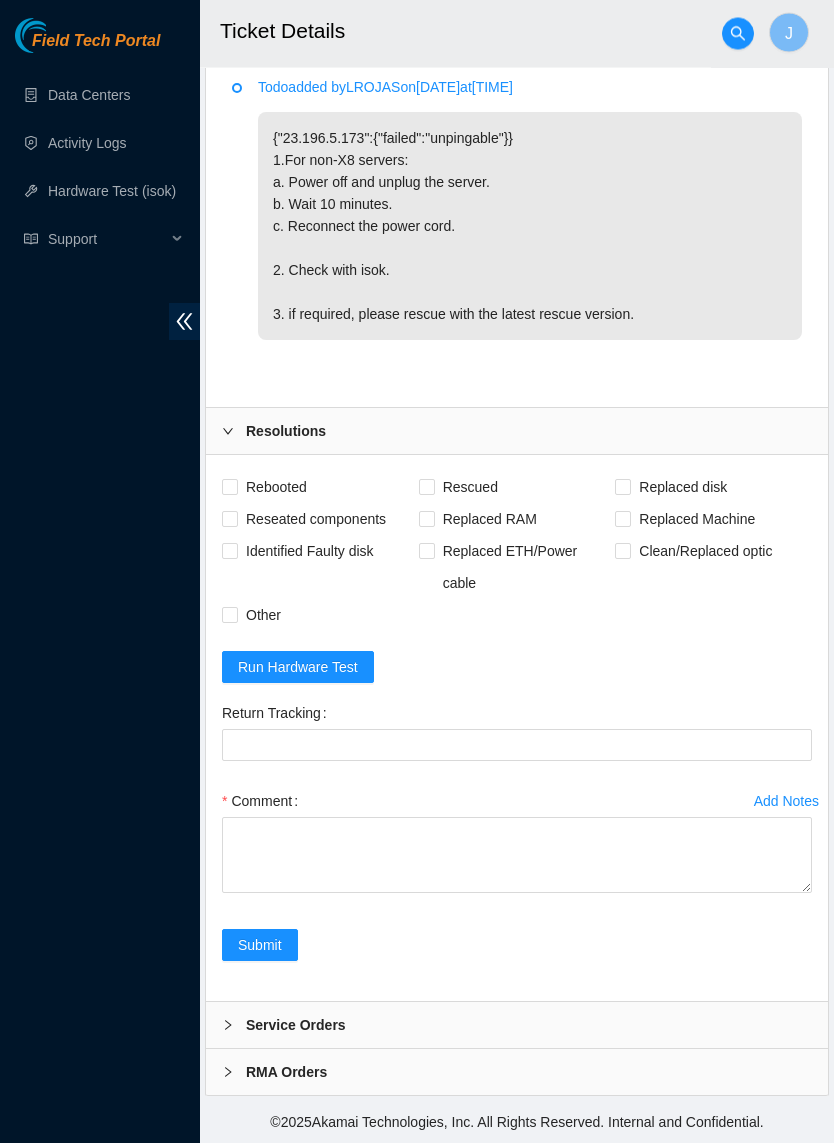scroll, scrollTop: 1114, scrollLeft: 0, axis: vertical 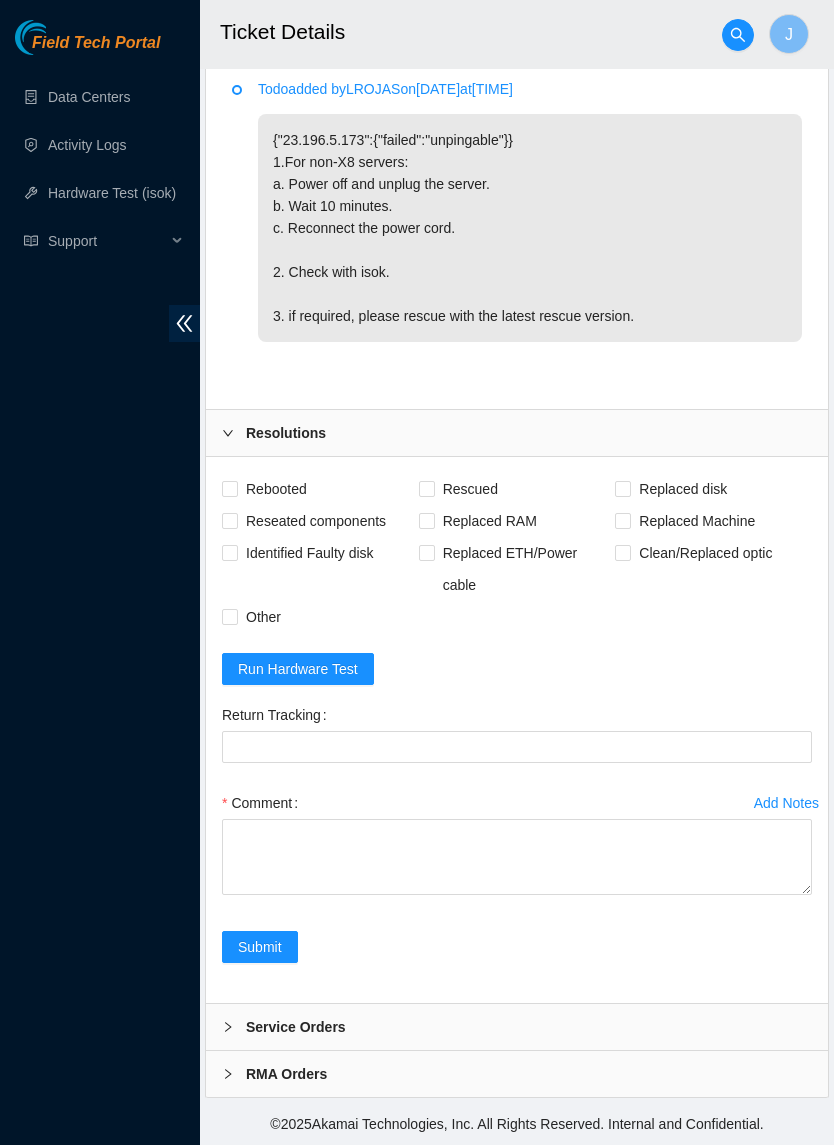click on "Run Hardware Test" at bounding box center [298, 669] 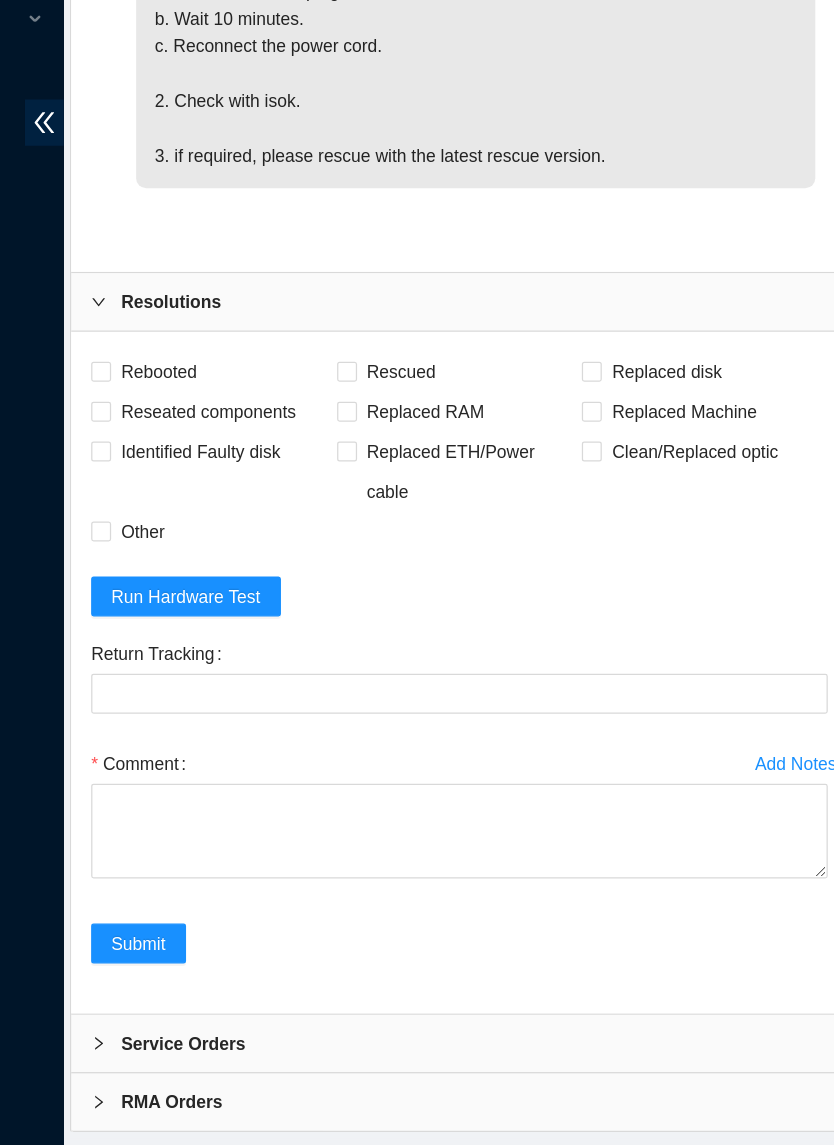 scroll, scrollTop: 1018, scrollLeft: 0, axis: vertical 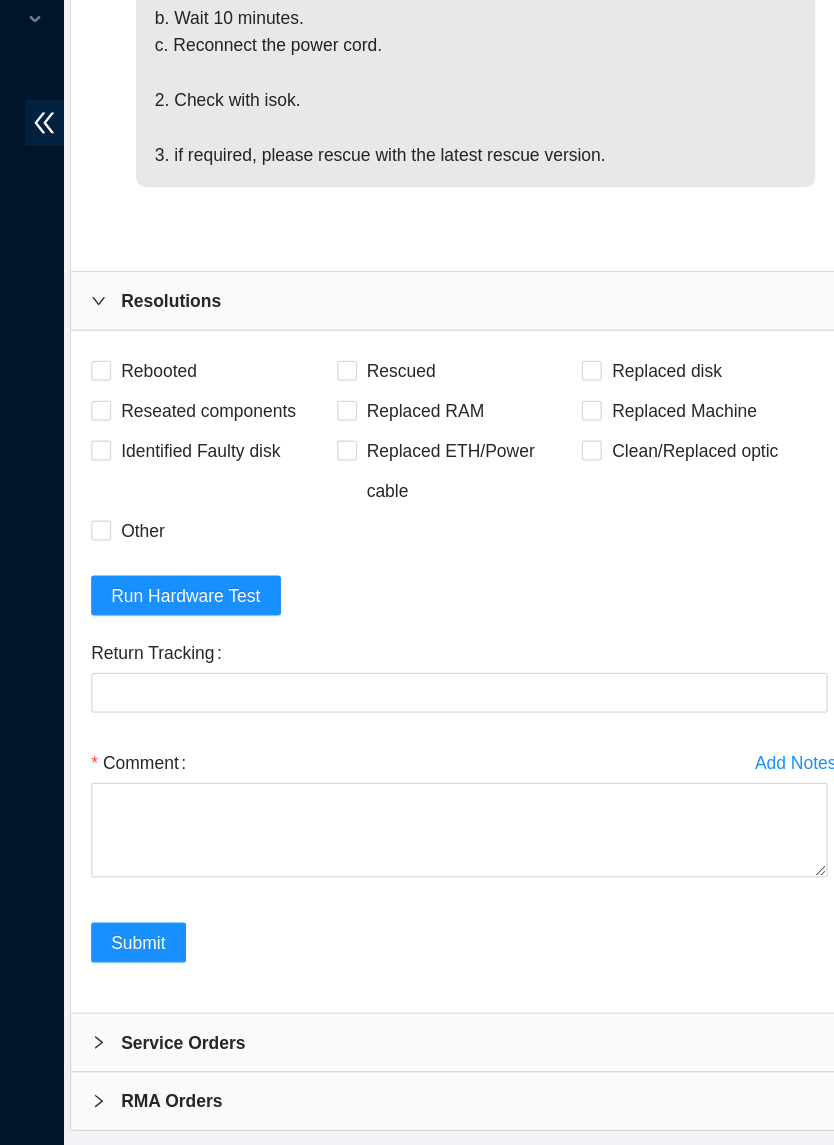 click on "Run Hardware Test" at bounding box center (298, 702) 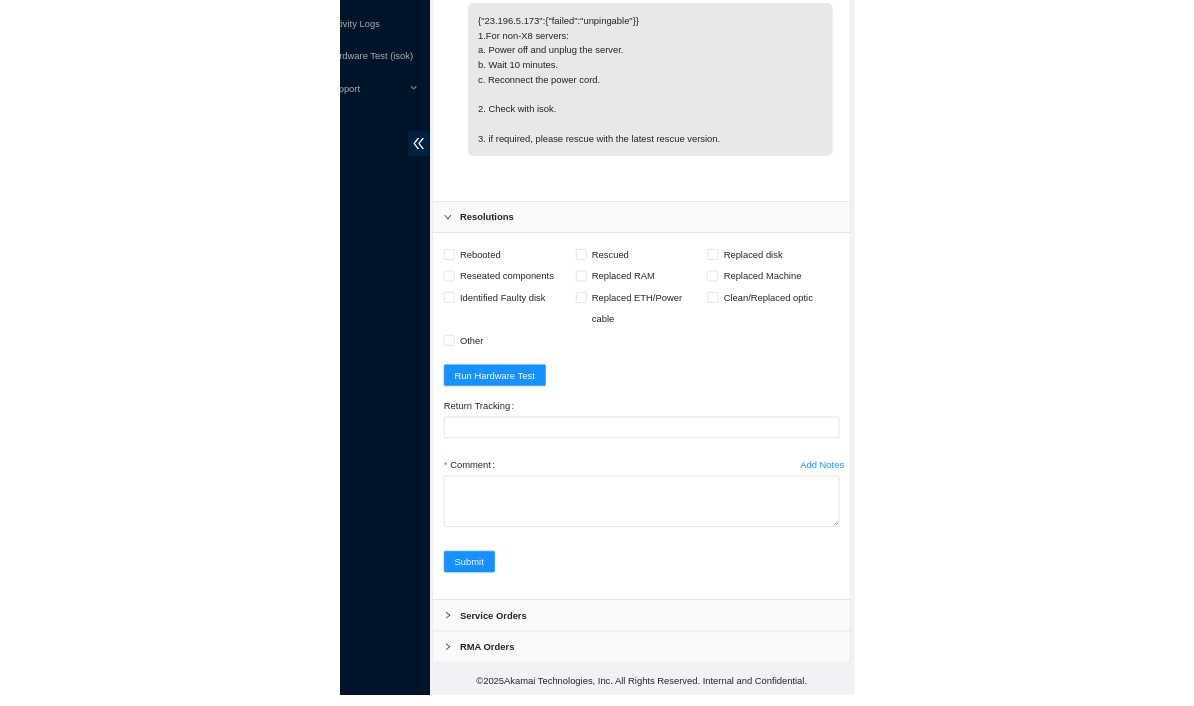 scroll, scrollTop: 1071, scrollLeft: 0, axis: vertical 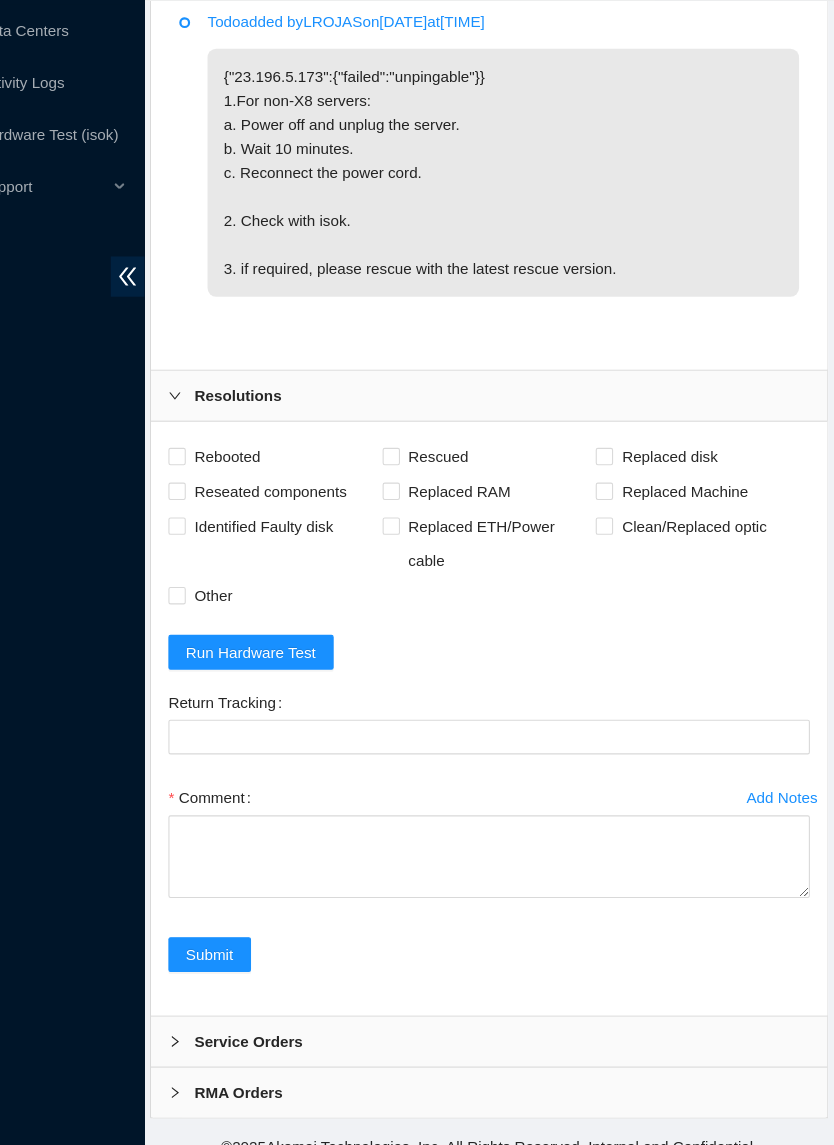 click on "Run Hardware Test" at bounding box center [298, 669] 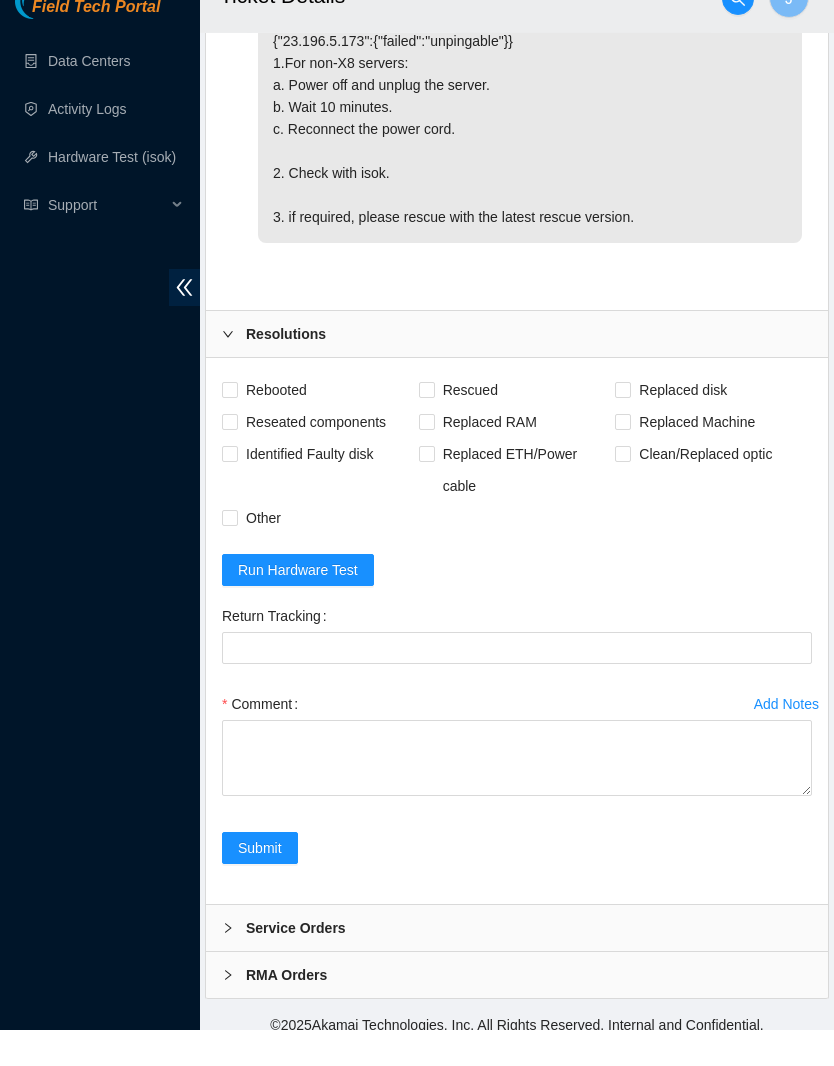 scroll, scrollTop: 1196, scrollLeft: 0, axis: vertical 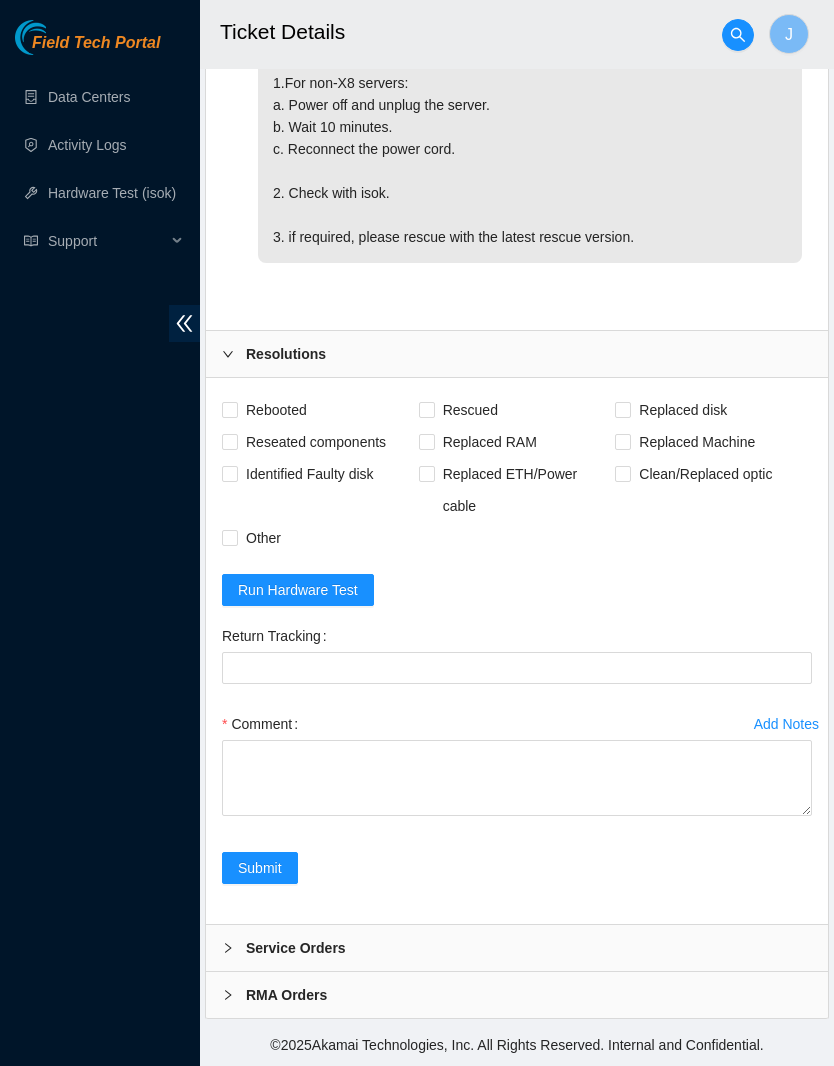click on "Run Hardware Test" at bounding box center [298, 590] 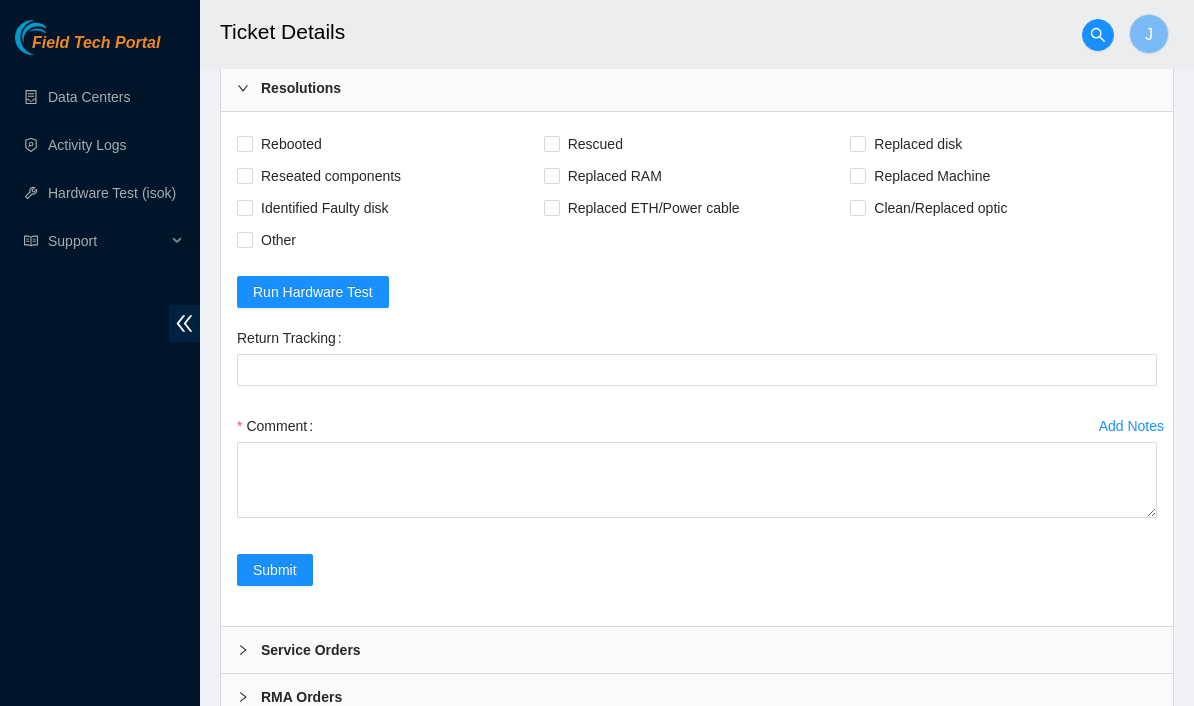 scroll, scrollTop: 1369, scrollLeft: 0, axis: vertical 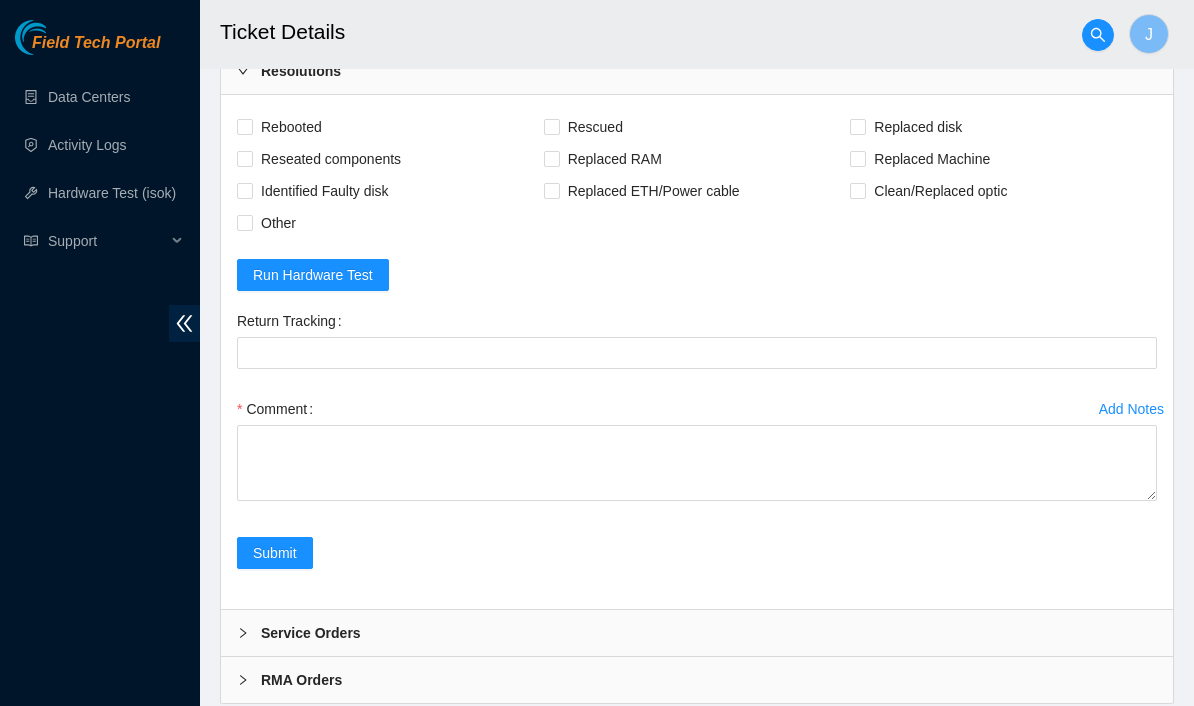 click on "Run Hardware Test" at bounding box center (313, 275) 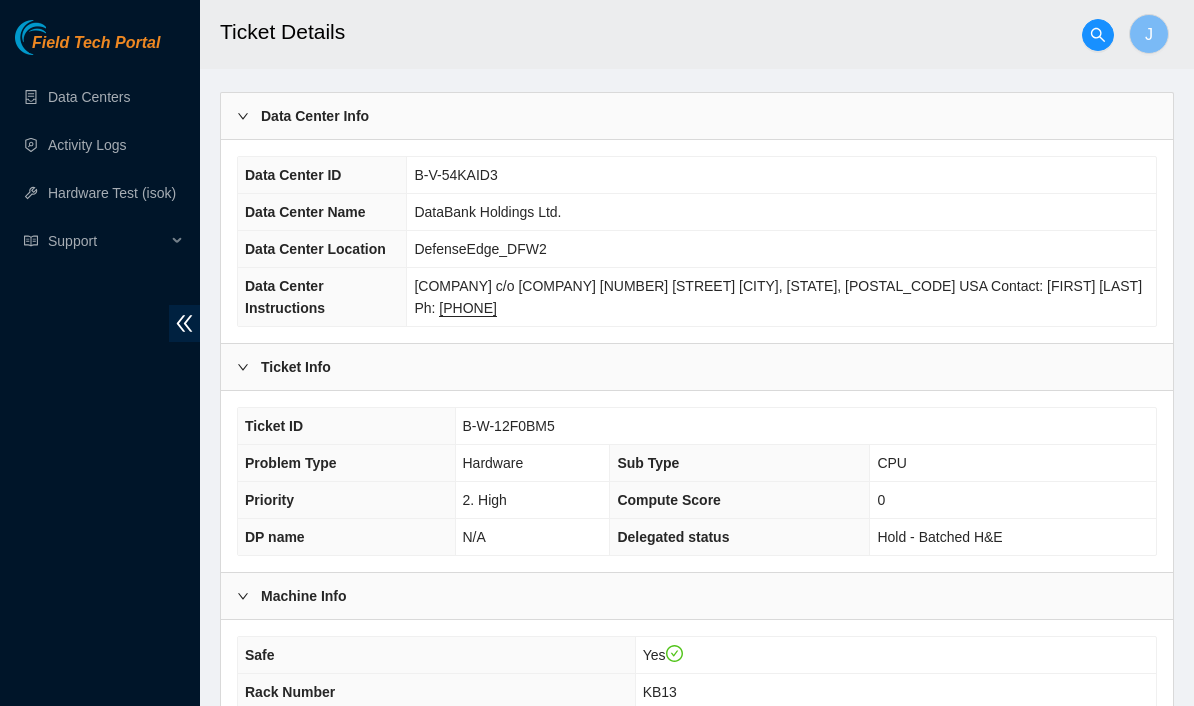 scroll, scrollTop: 0, scrollLeft: 0, axis: both 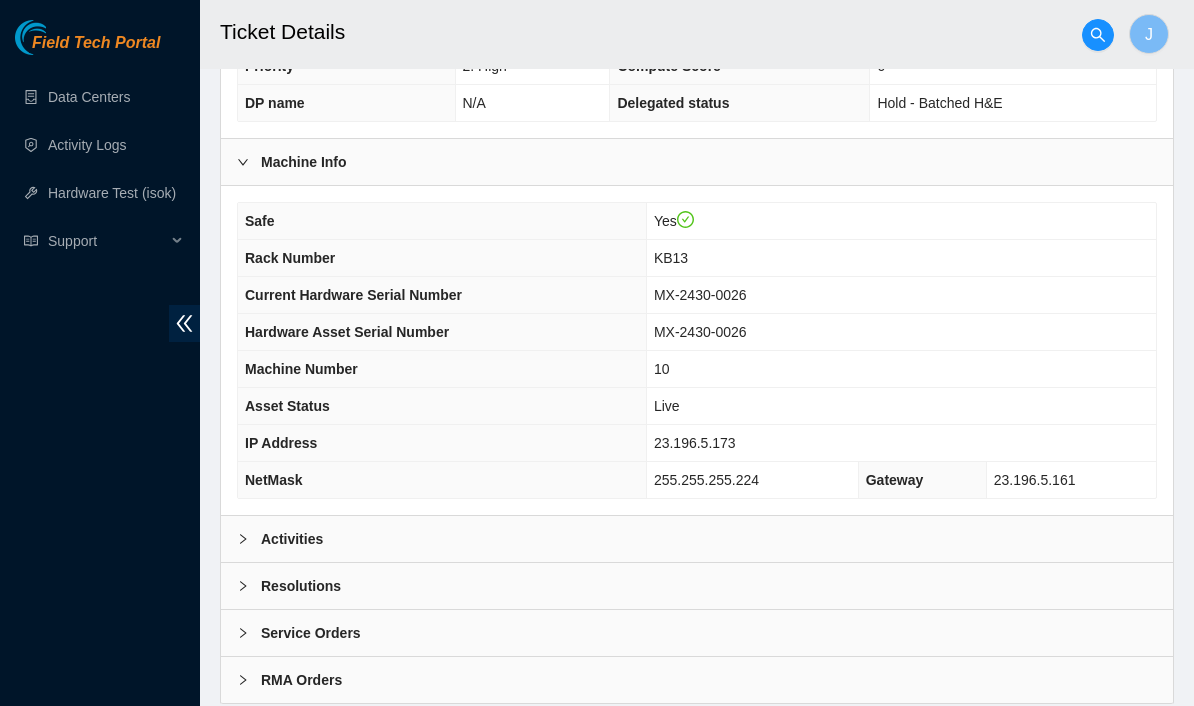 click on "Activities" at bounding box center (697, 539) 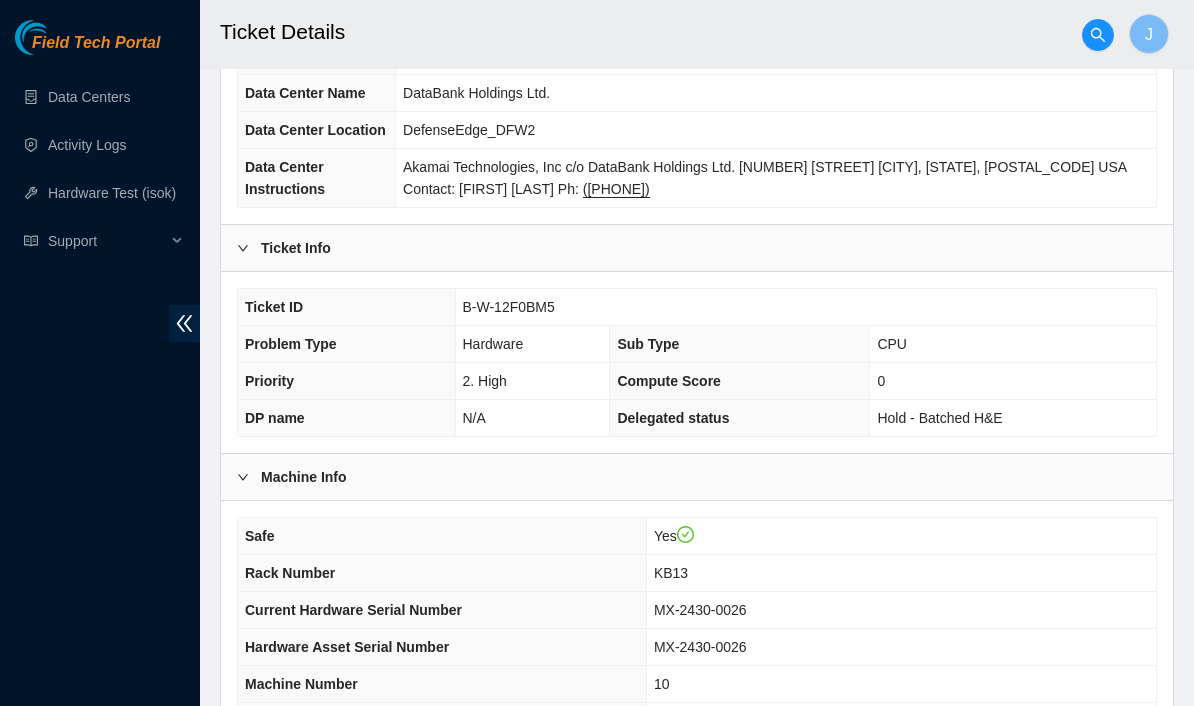 scroll, scrollTop: 0, scrollLeft: 0, axis: both 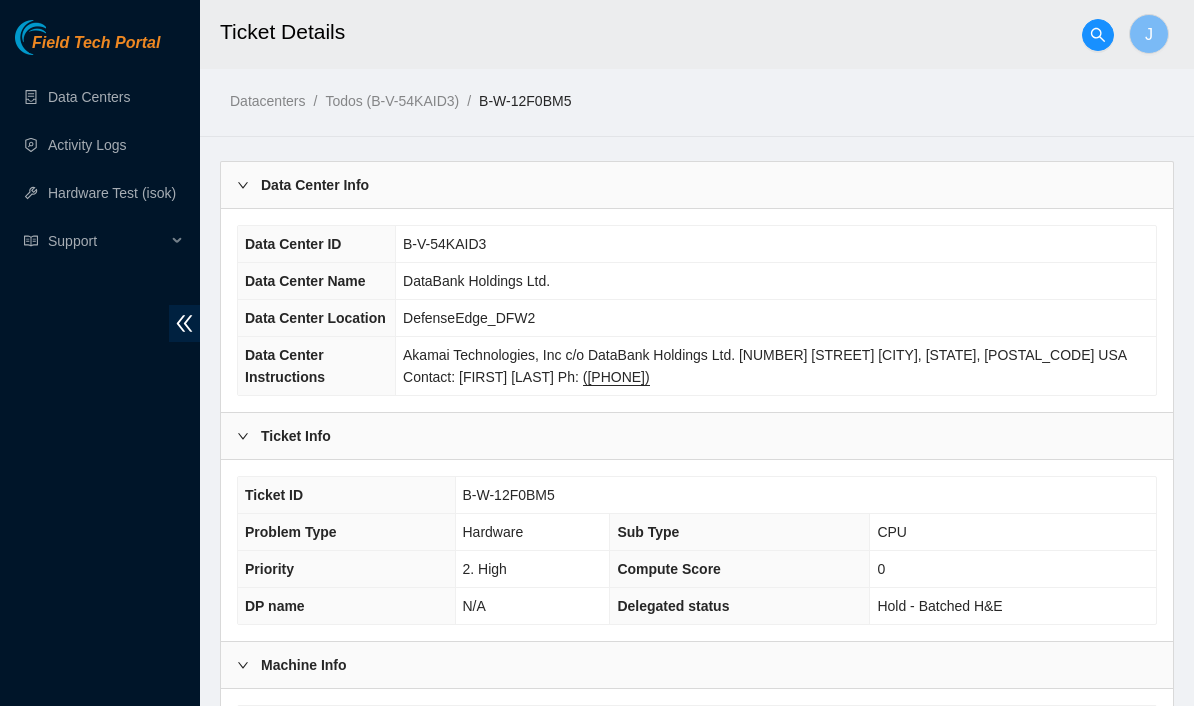 click at bounding box center (184, 323) 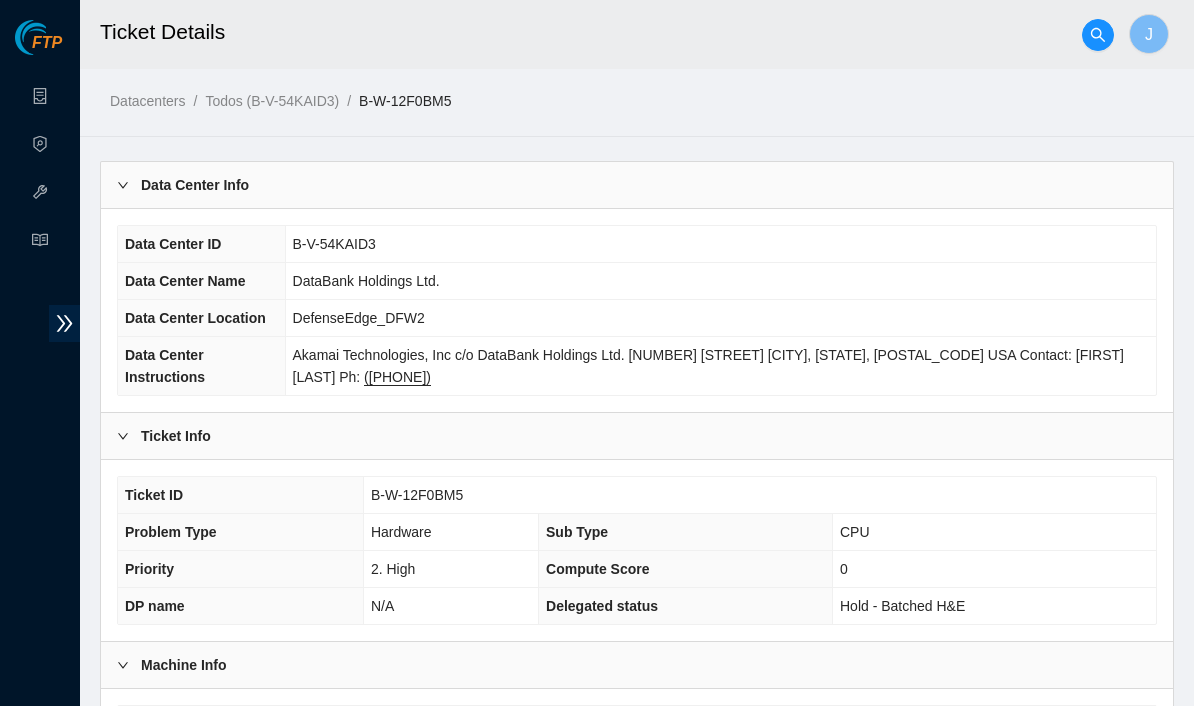 click at bounding box center [64, 323] 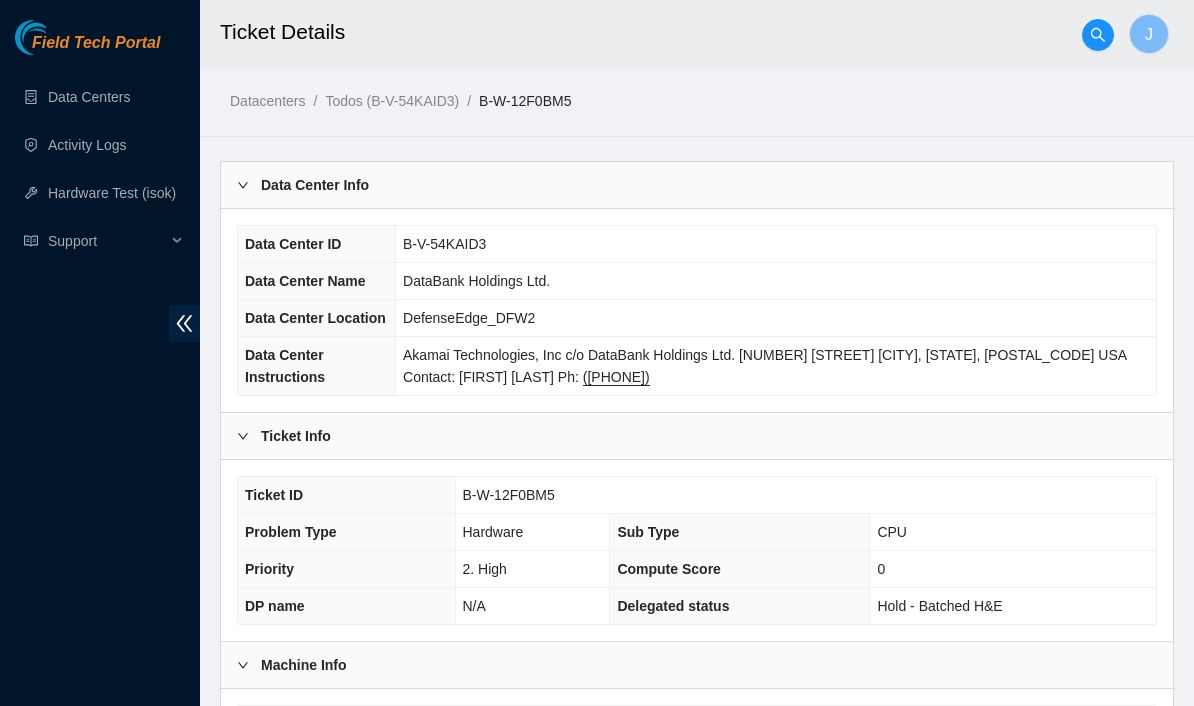 click on "Data Center Info" at bounding box center [697, 185] 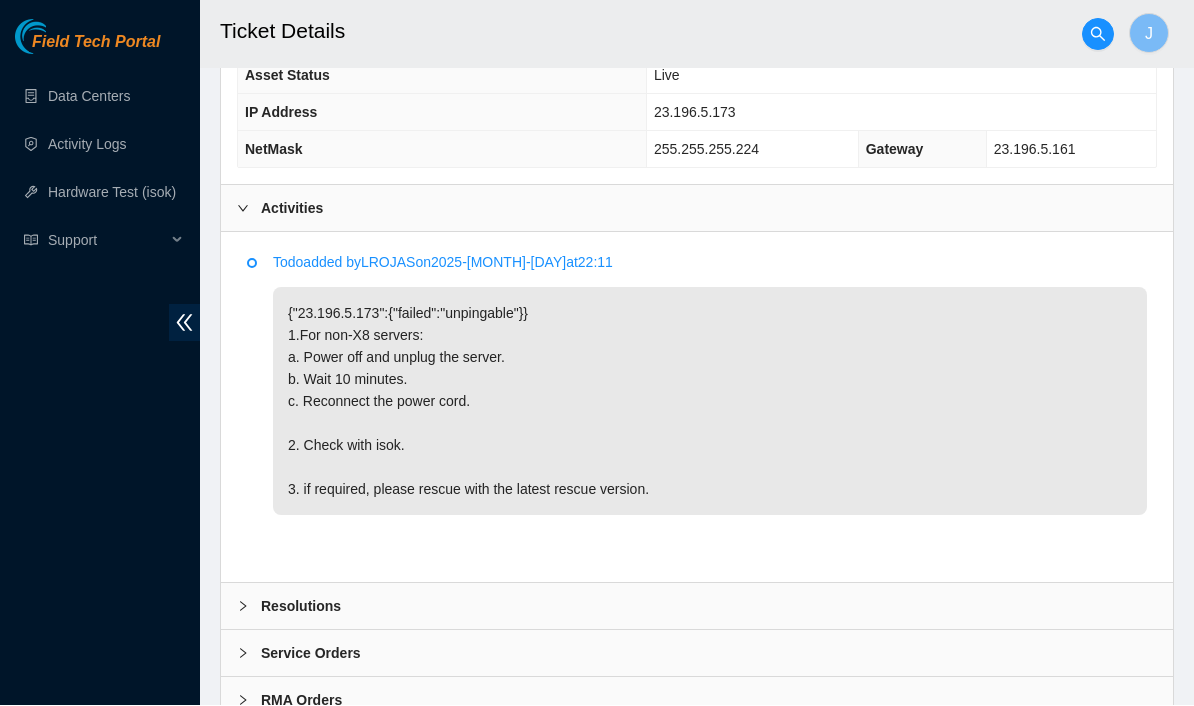 scroll, scrollTop: 628, scrollLeft: 0, axis: vertical 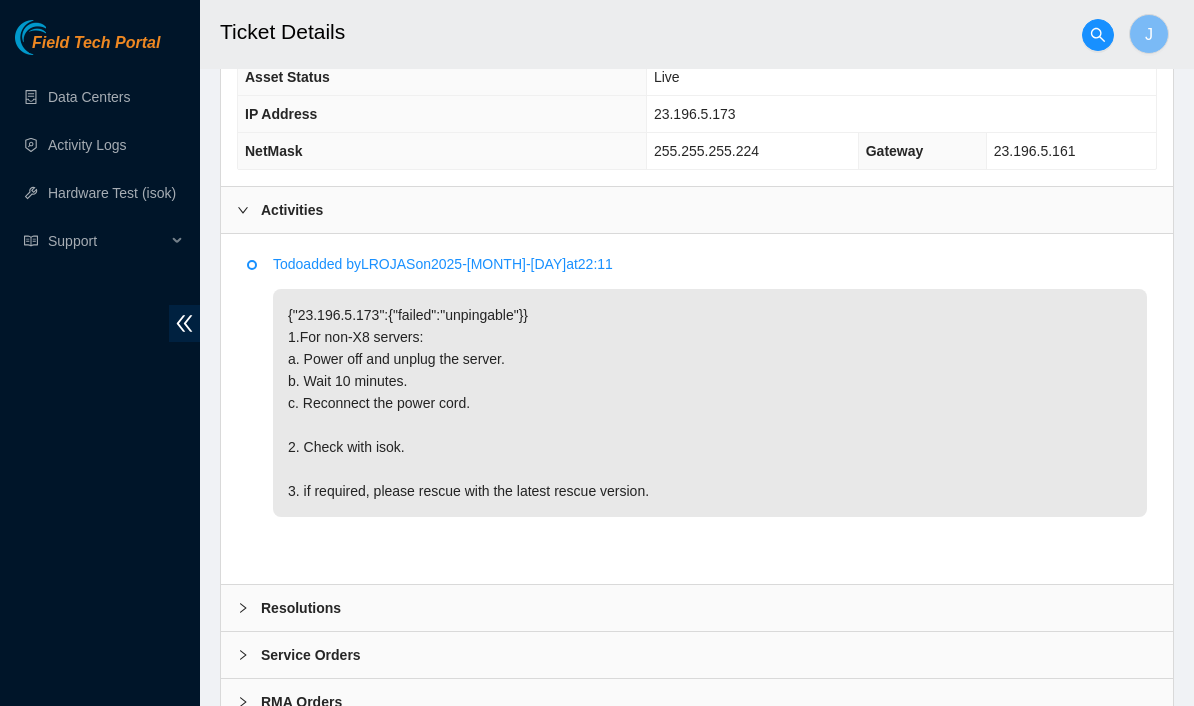 click on "Resolutions" at bounding box center (301, 608) 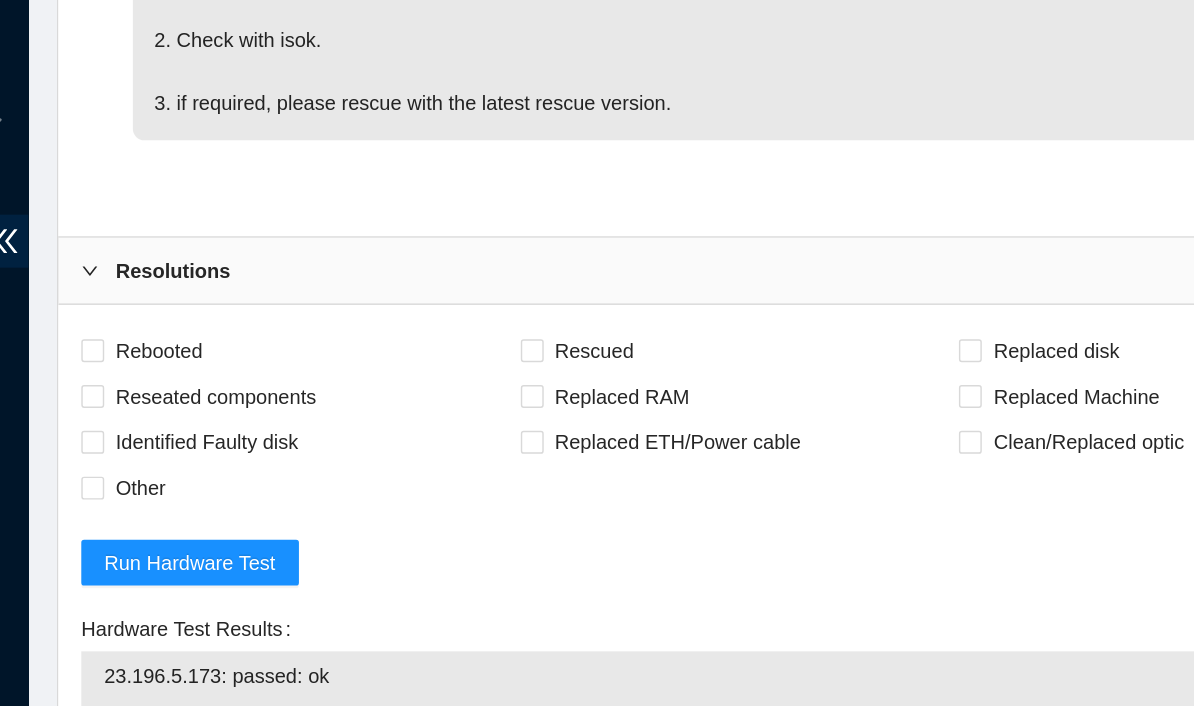 scroll, scrollTop: 897, scrollLeft: 0, axis: vertical 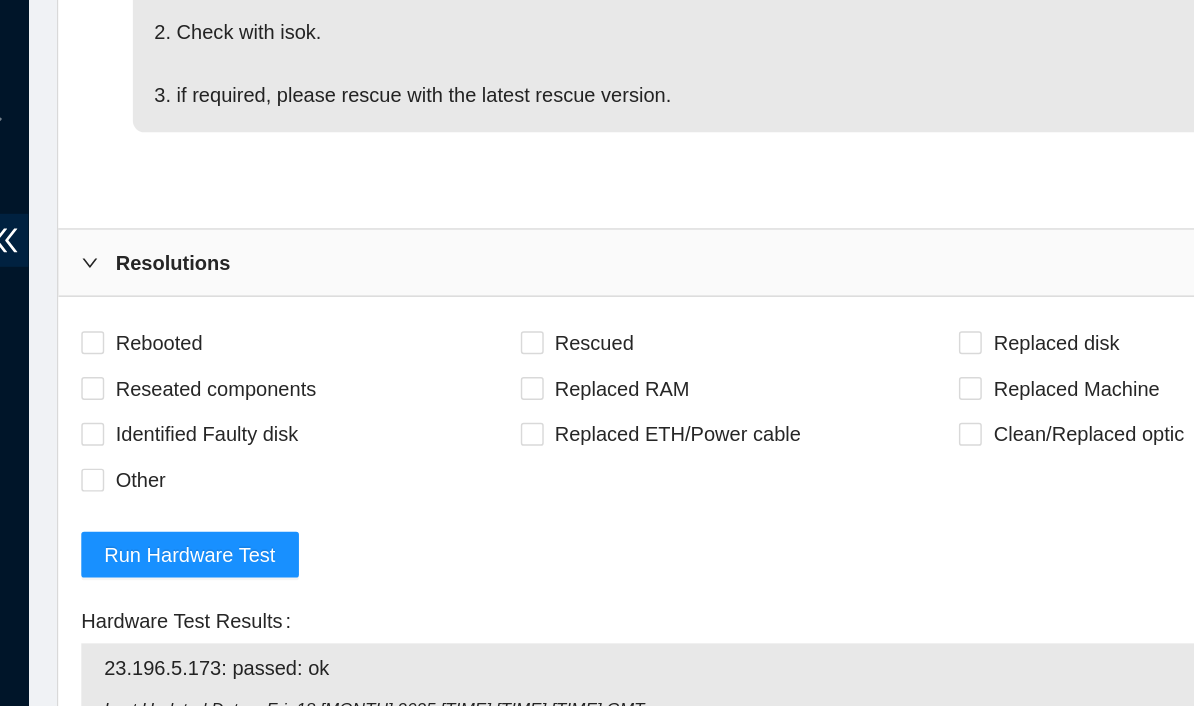 click on "Rebooted" at bounding box center (291, 395) 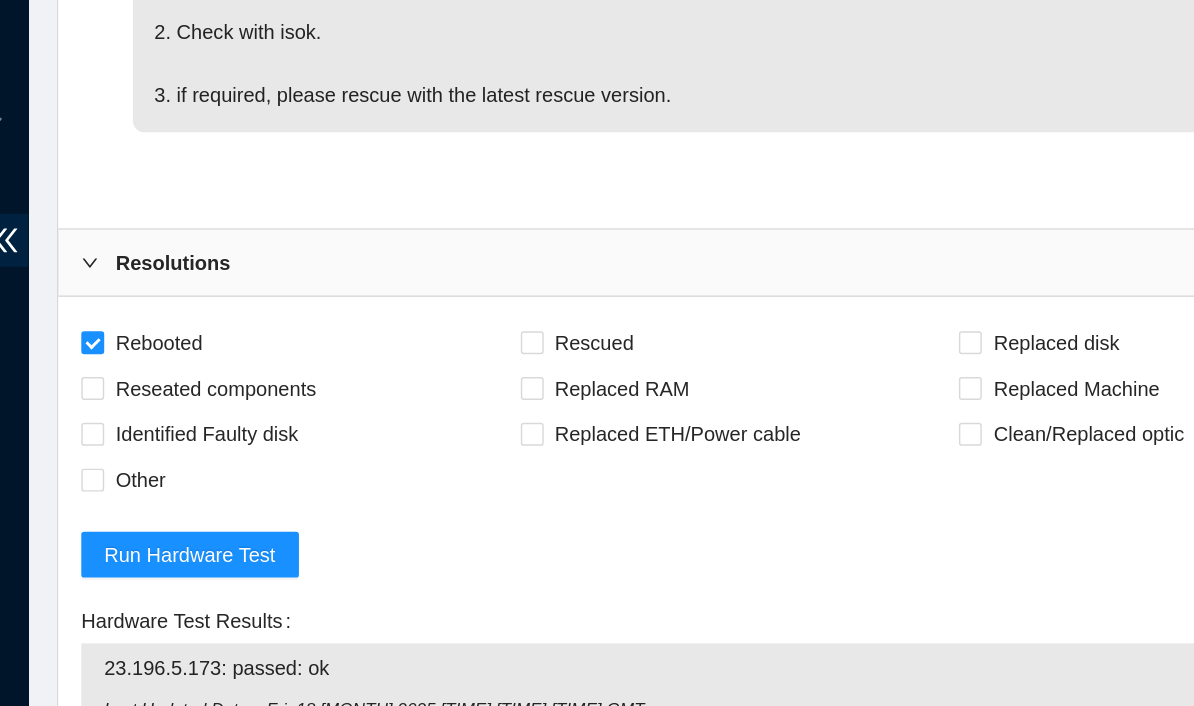 click on "Rescued" at bounding box center [595, 395] 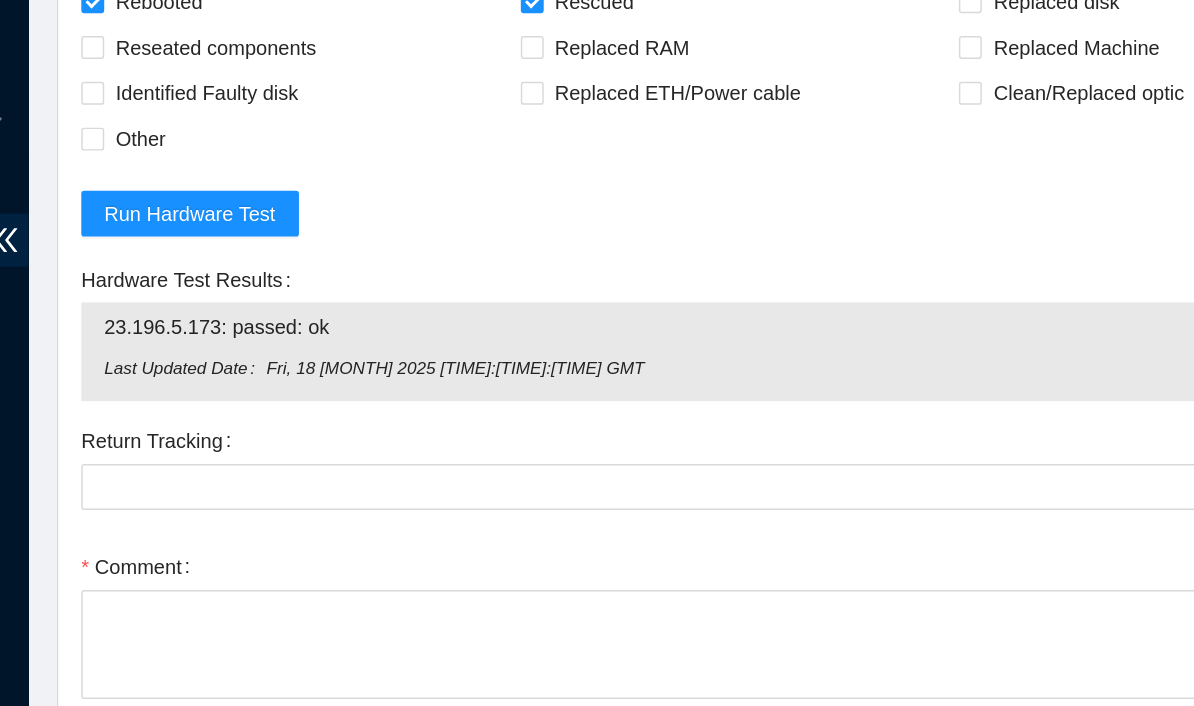 scroll, scrollTop: 1187, scrollLeft: 0, axis: vertical 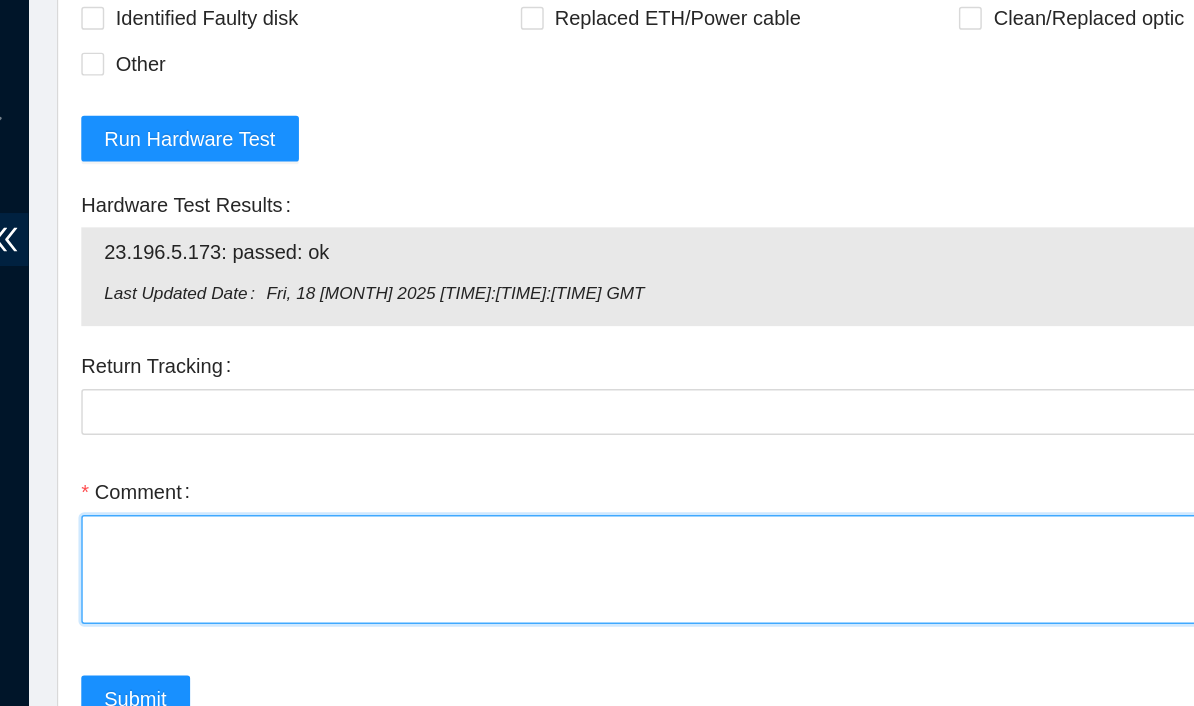 click on "Comment" at bounding box center (697, 554) 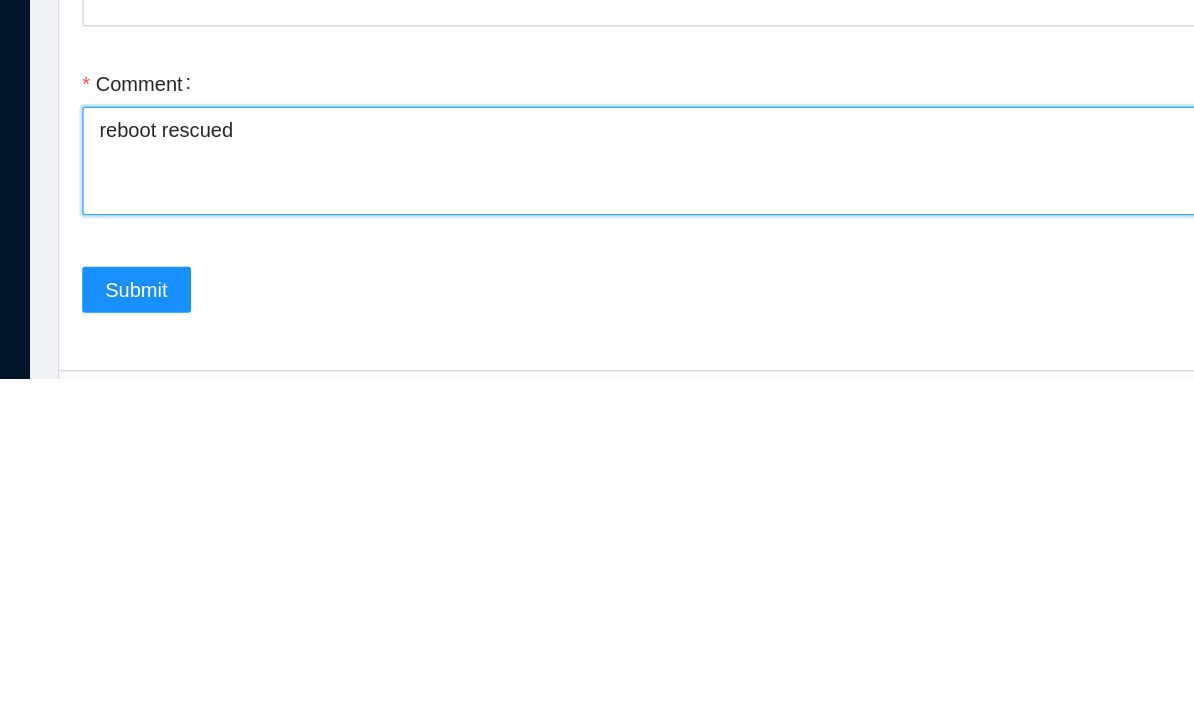 click on "reboot rescued" at bounding box center [697, 554] 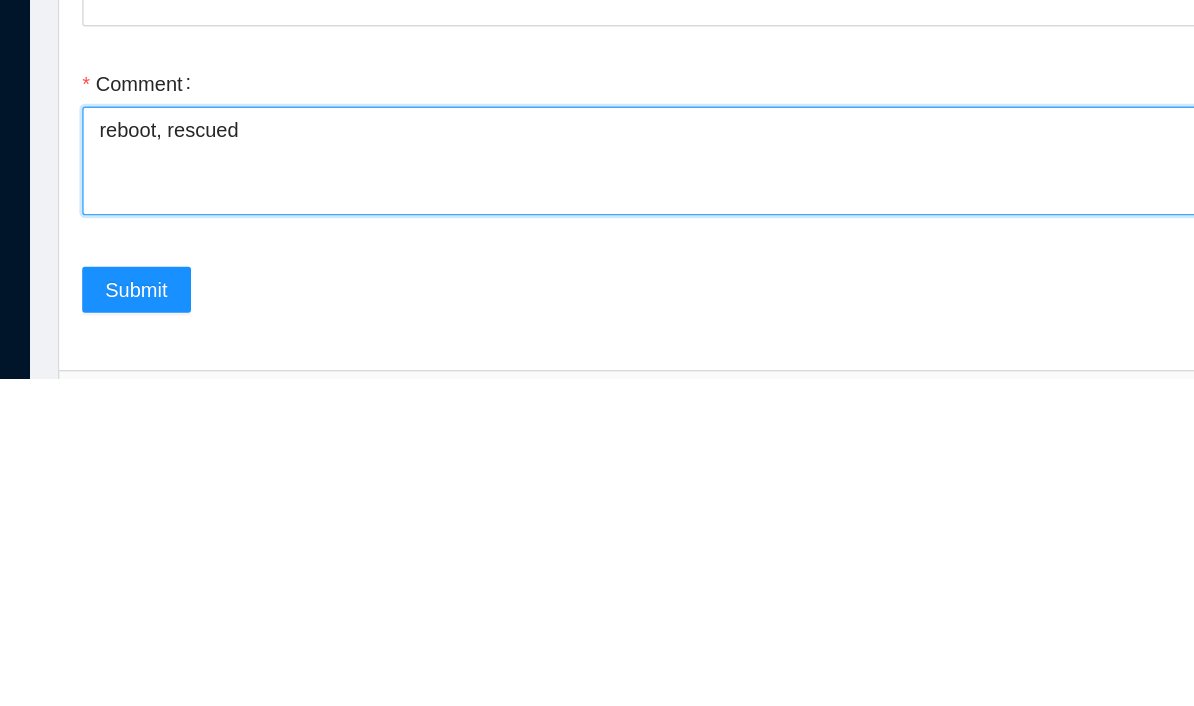 click on "reboot, rescued" at bounding box center [697, 554] 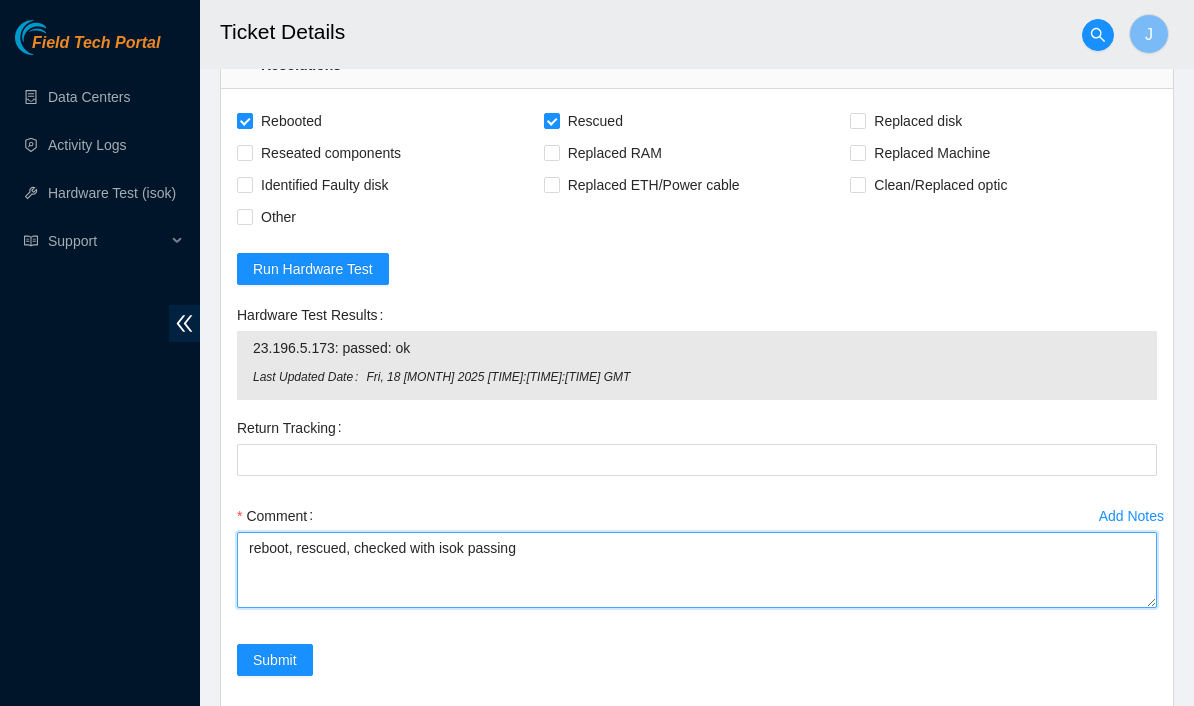 scroll, scrollTop: 1113, scrollLeft: 0, axis: vertical 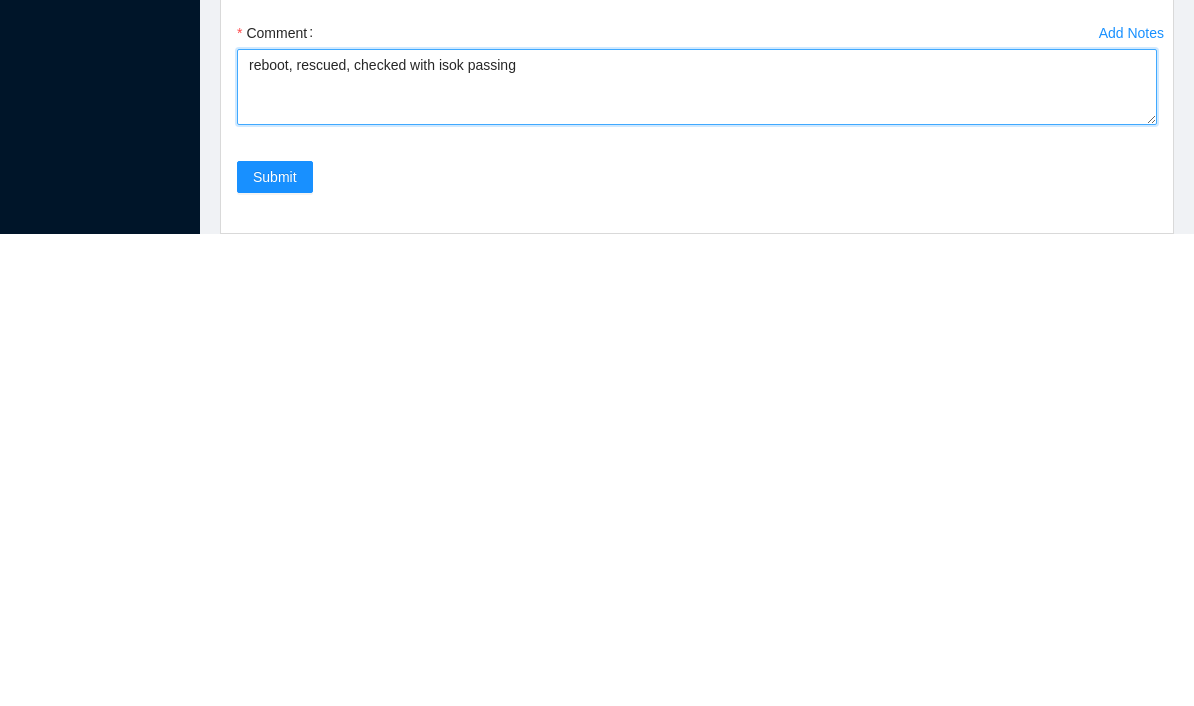 type on "reboot, rescued, checked with isok passing" 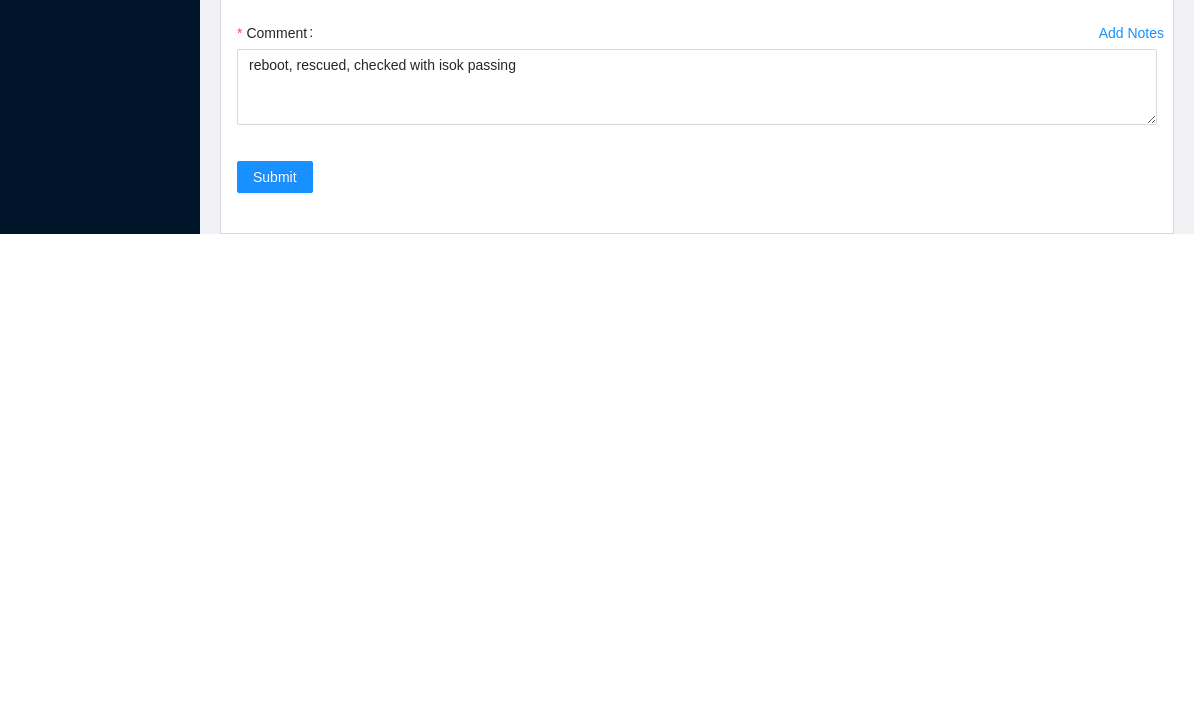 click on "Submit" at bounding box center [275, 649] 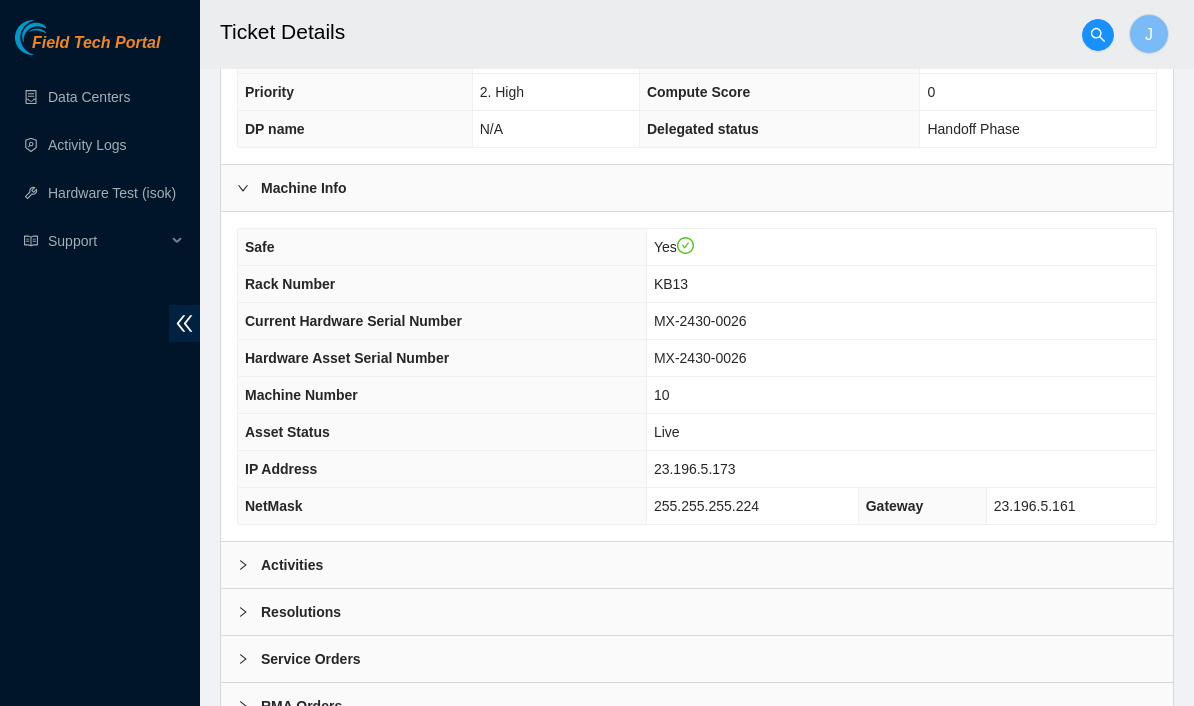 scroll, scrollTop: 503, scrollLeft: 0, axis: vertical 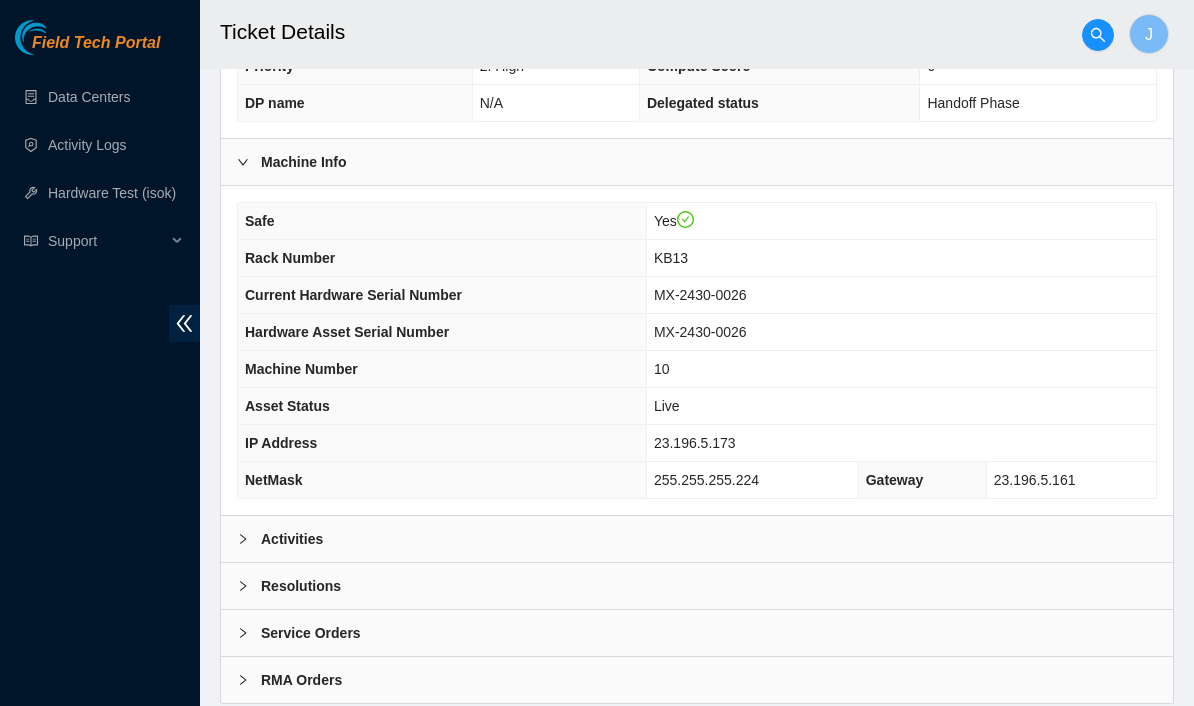 click on "Activities" at bounding box center (697, 539) 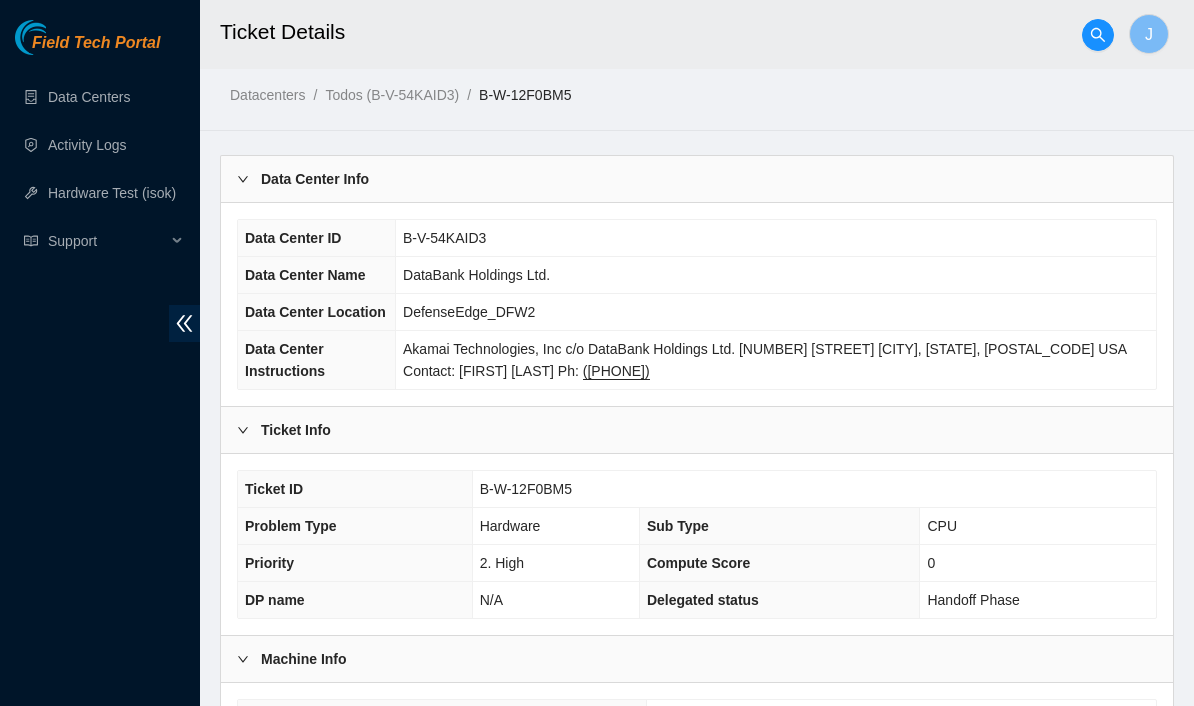 scroll, scrollTop: 0, scrollLeft: 0, axis: both 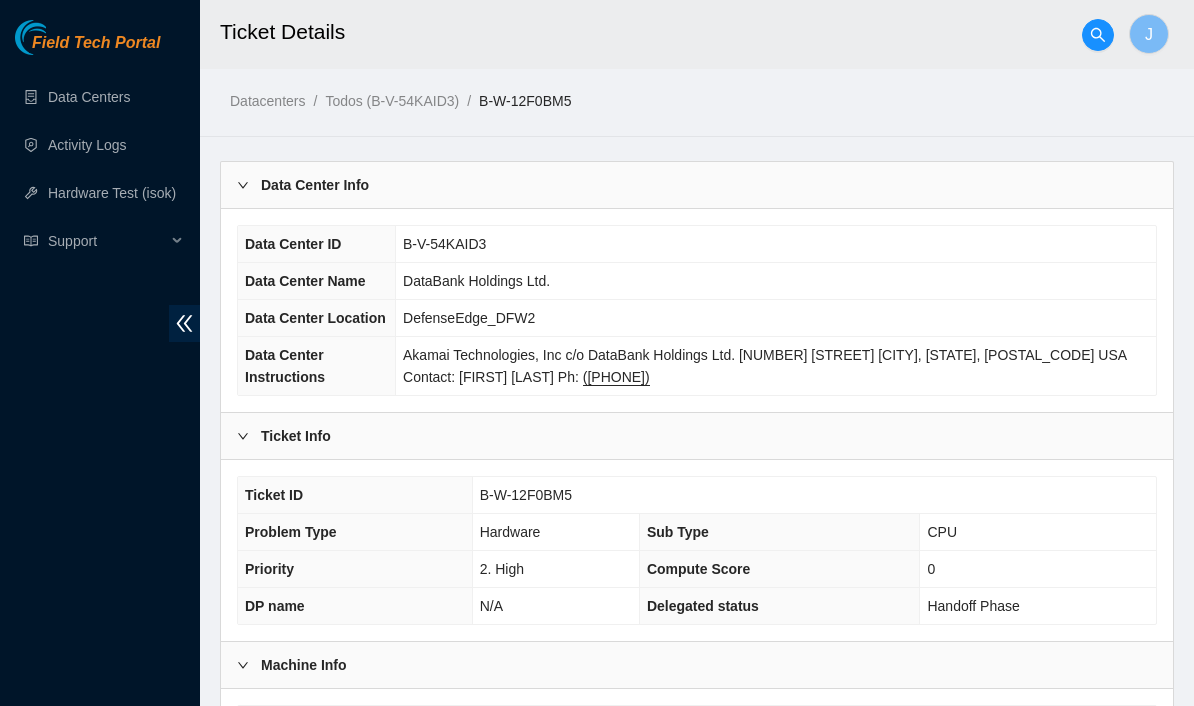 click on "Data Centers Activity Logs Hardware Test (isok) Support" at bounding box center (100, 169) 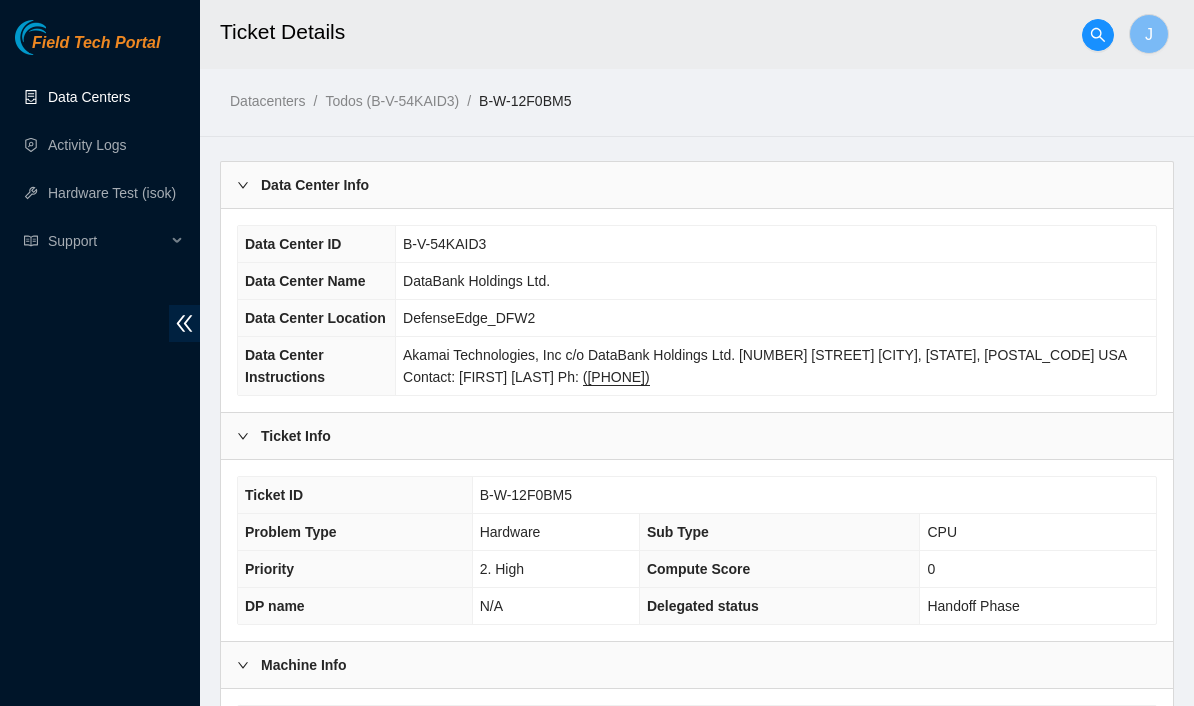 click on "Data Centers" at bounding box center (89, 97) 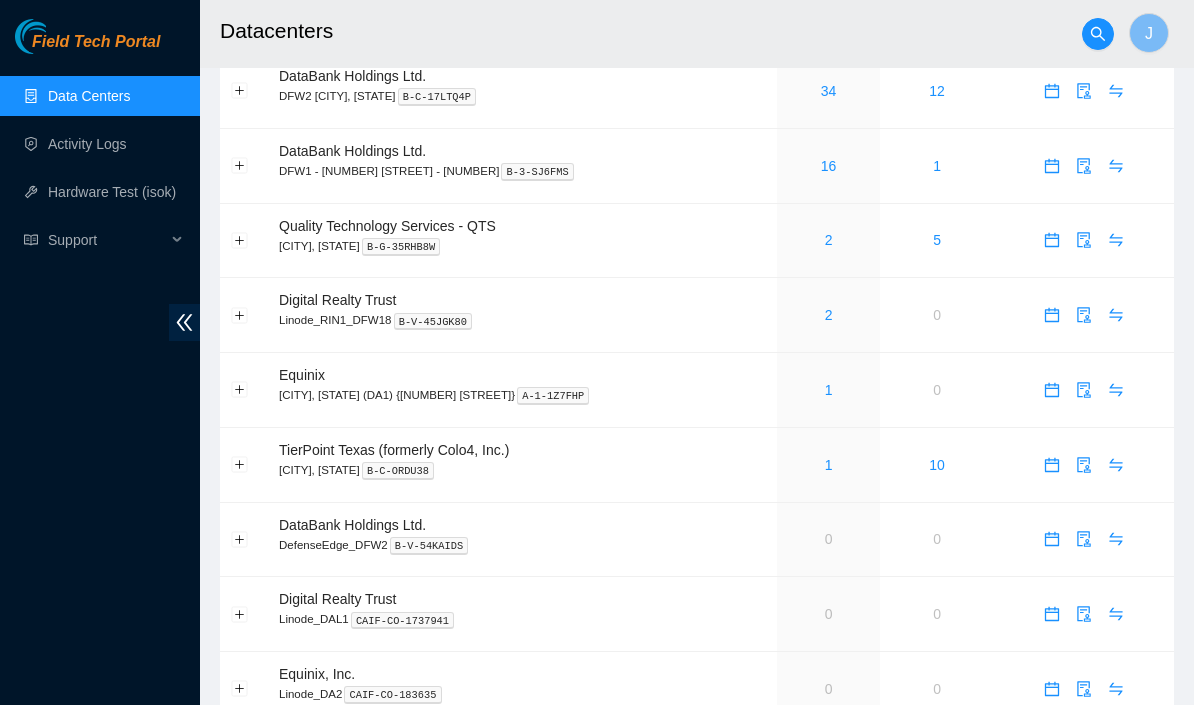 scroll, scrollTop: 0, scrollLeft: 0, axis: both 